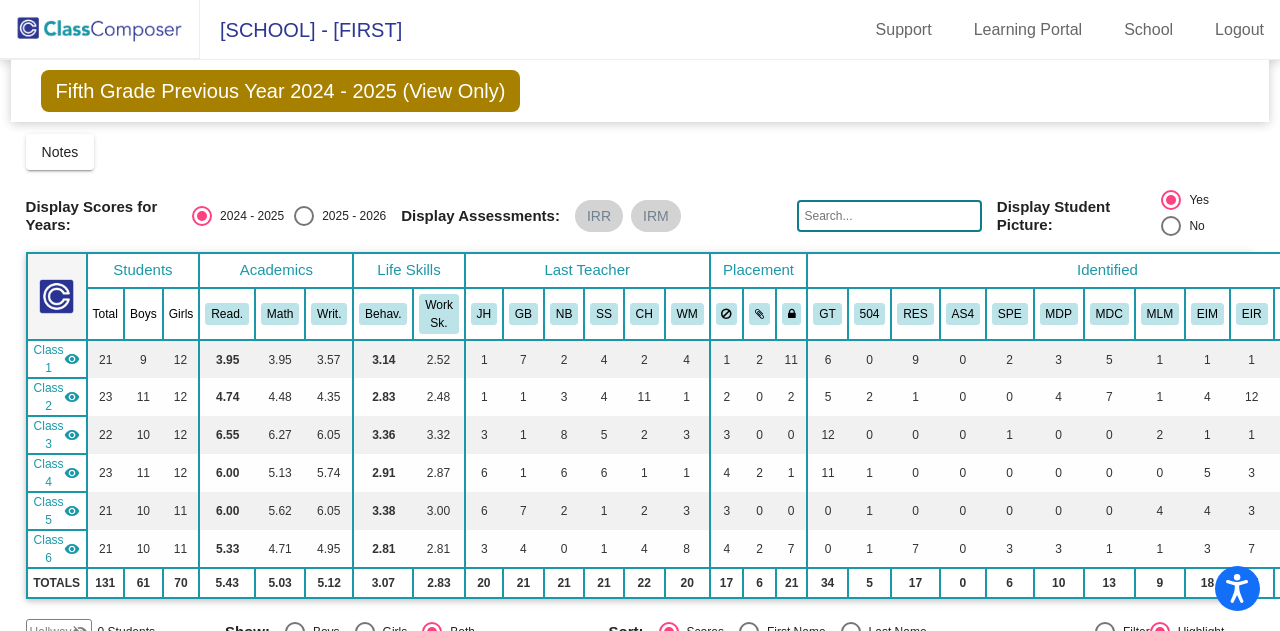scroll, scrollTop: 0, scrollLeft: 0, axis: both 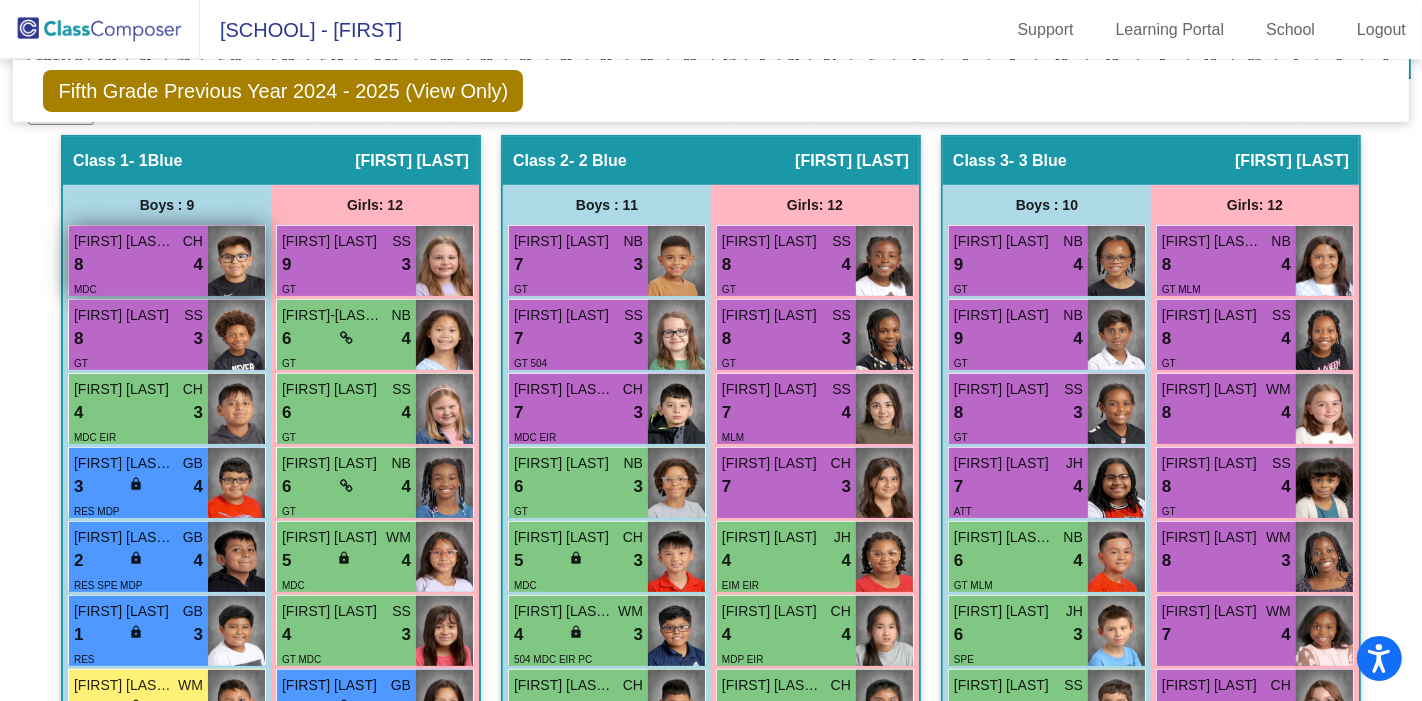 click on "8 lock do_not_disturb_alt 4" at bounding box center (138, 265) 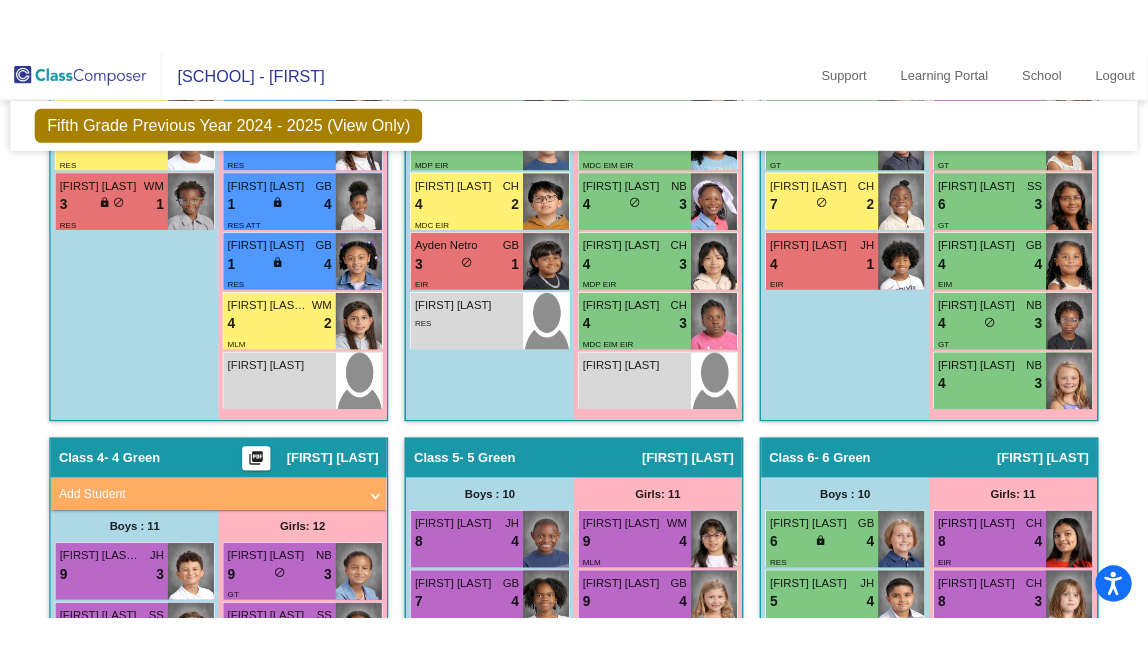 scroll, scrollTop: 1389, scrollLeft: 0, axis: vertical 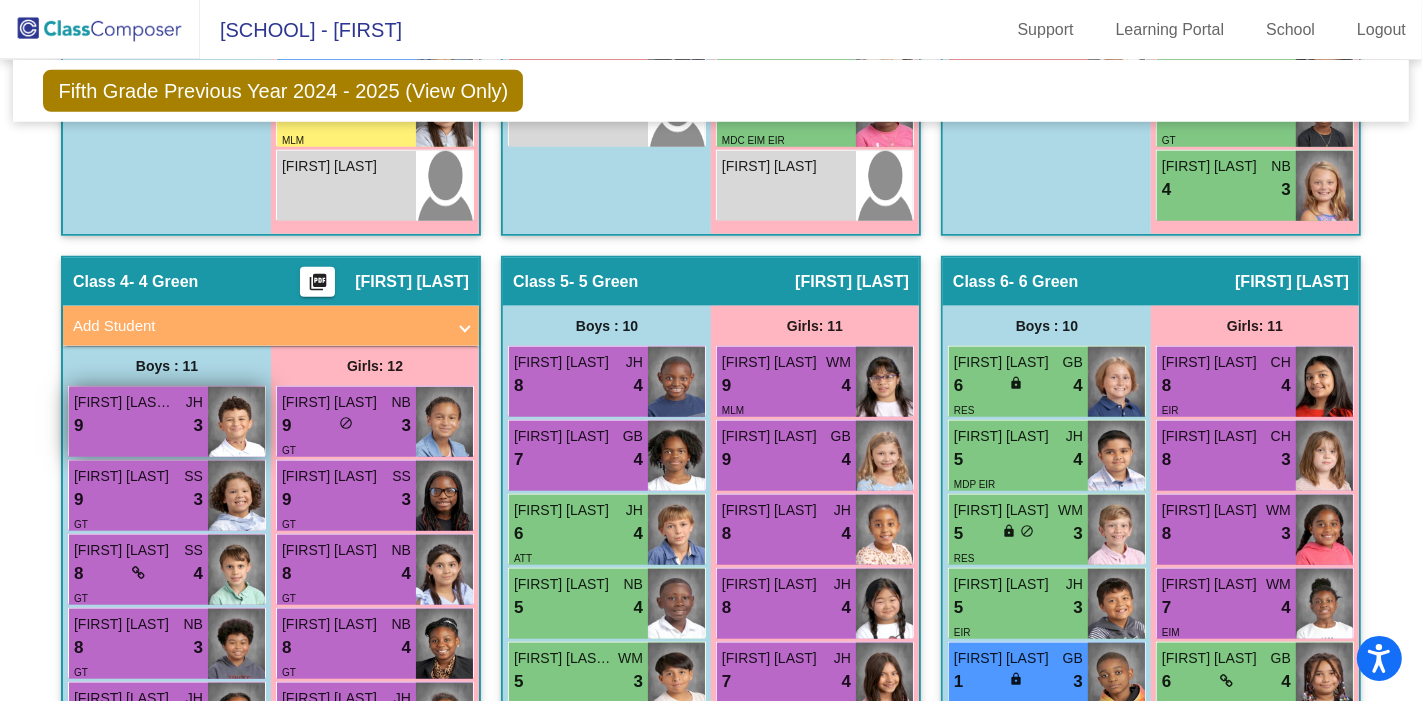 click on "9 lock do_not_disturb_alt 3" at bounding box center [138, 426] 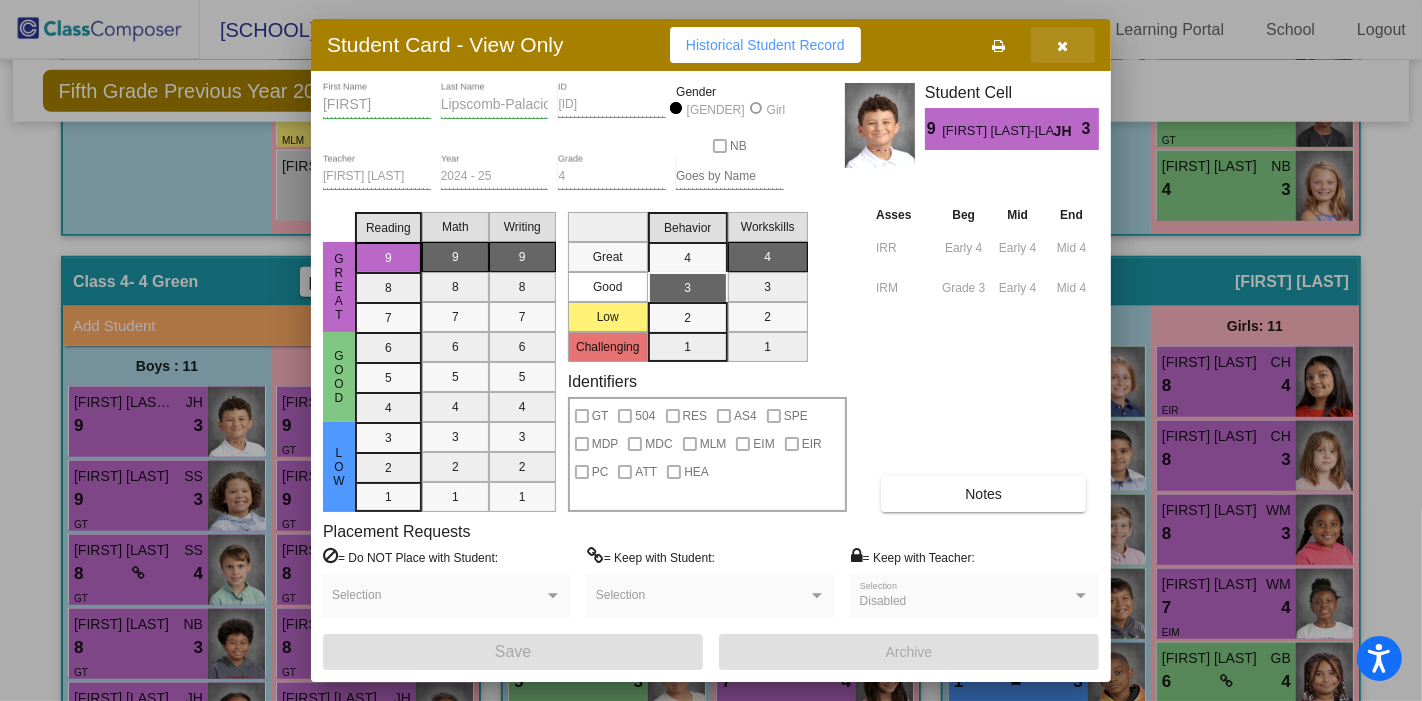 click at bounding box center [1063, 45] 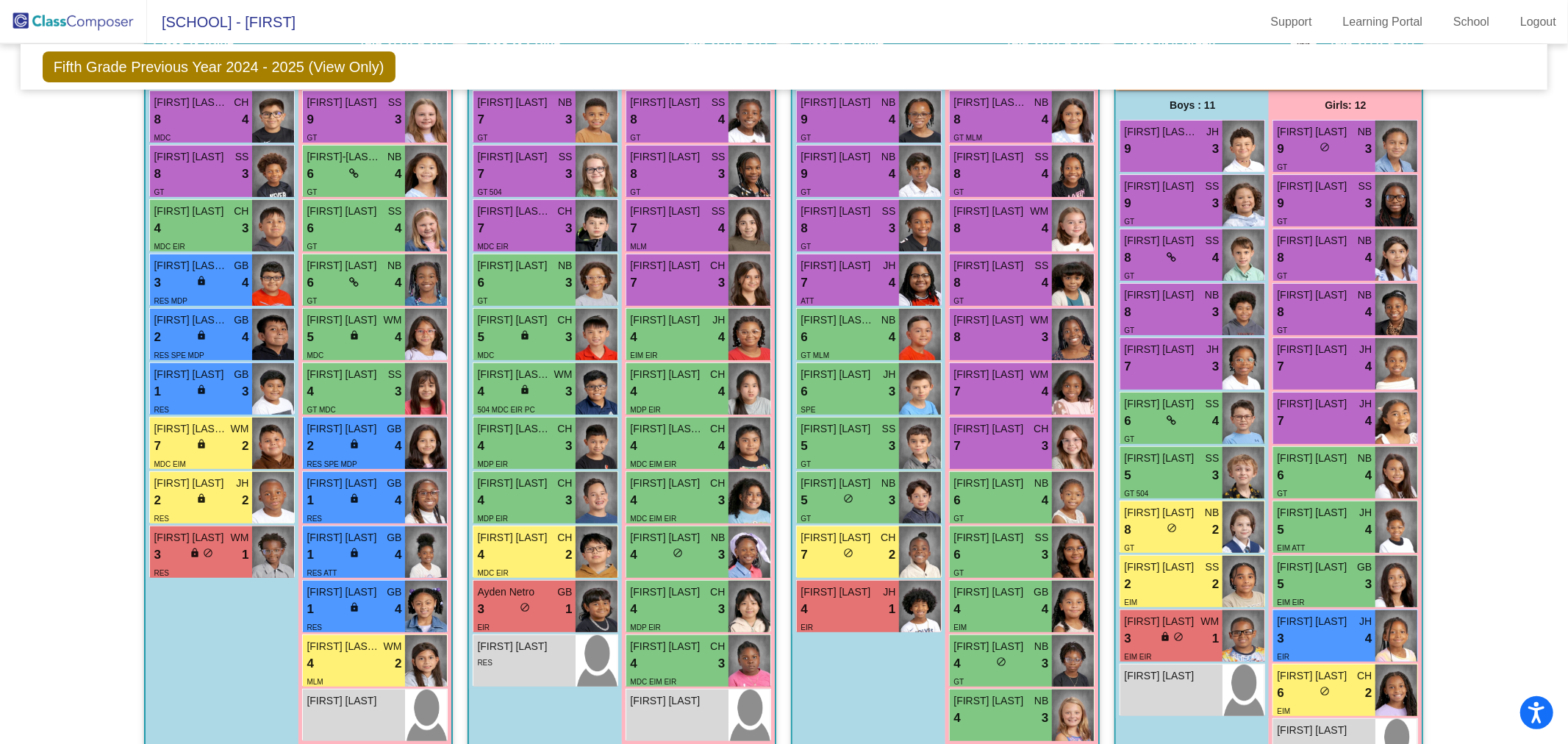 scroll, scrollTop: 231, scrollLeft: 0, axis: vertical 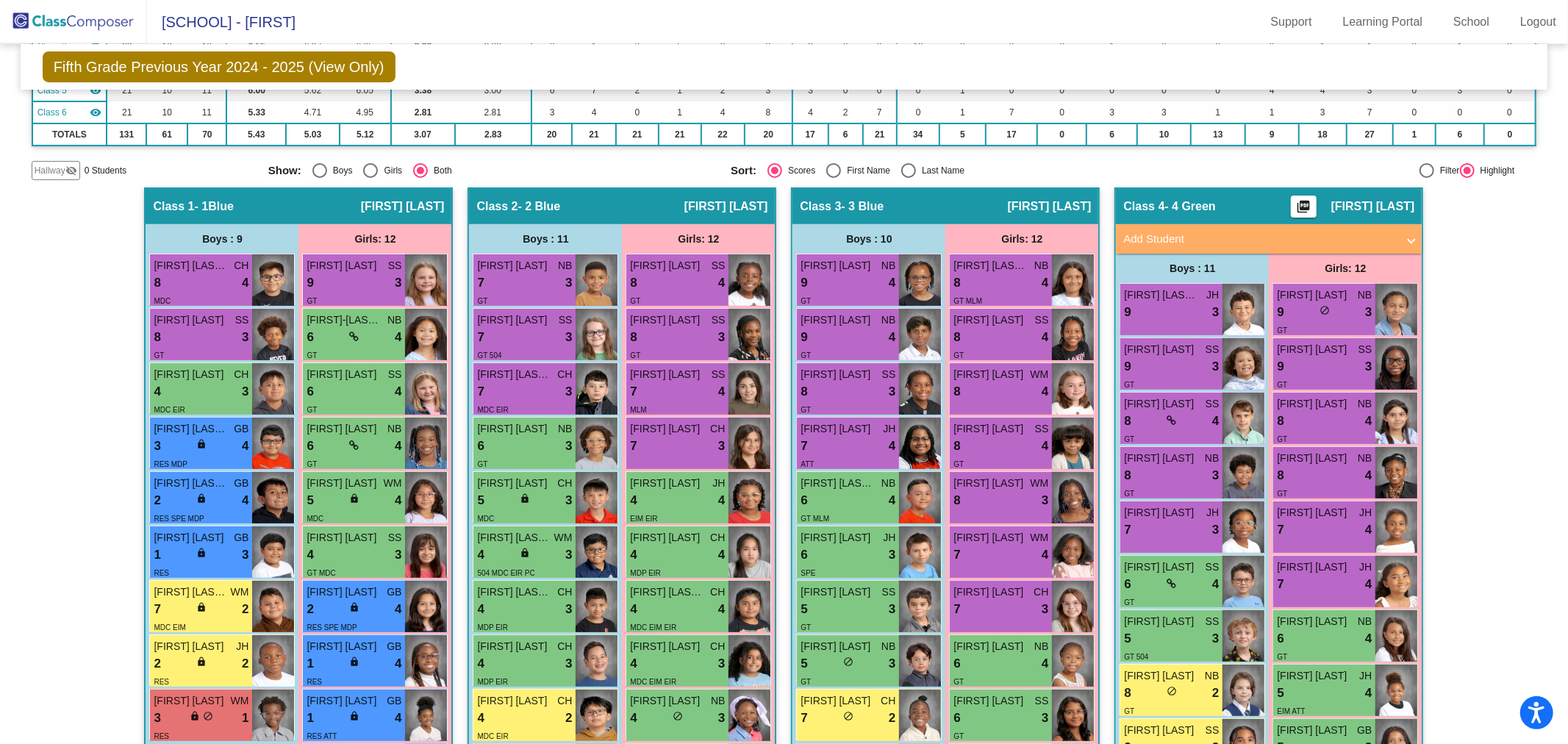 click on "Class 4   - 4 Green  picture_as_pdf [FIRST] [LAST]" 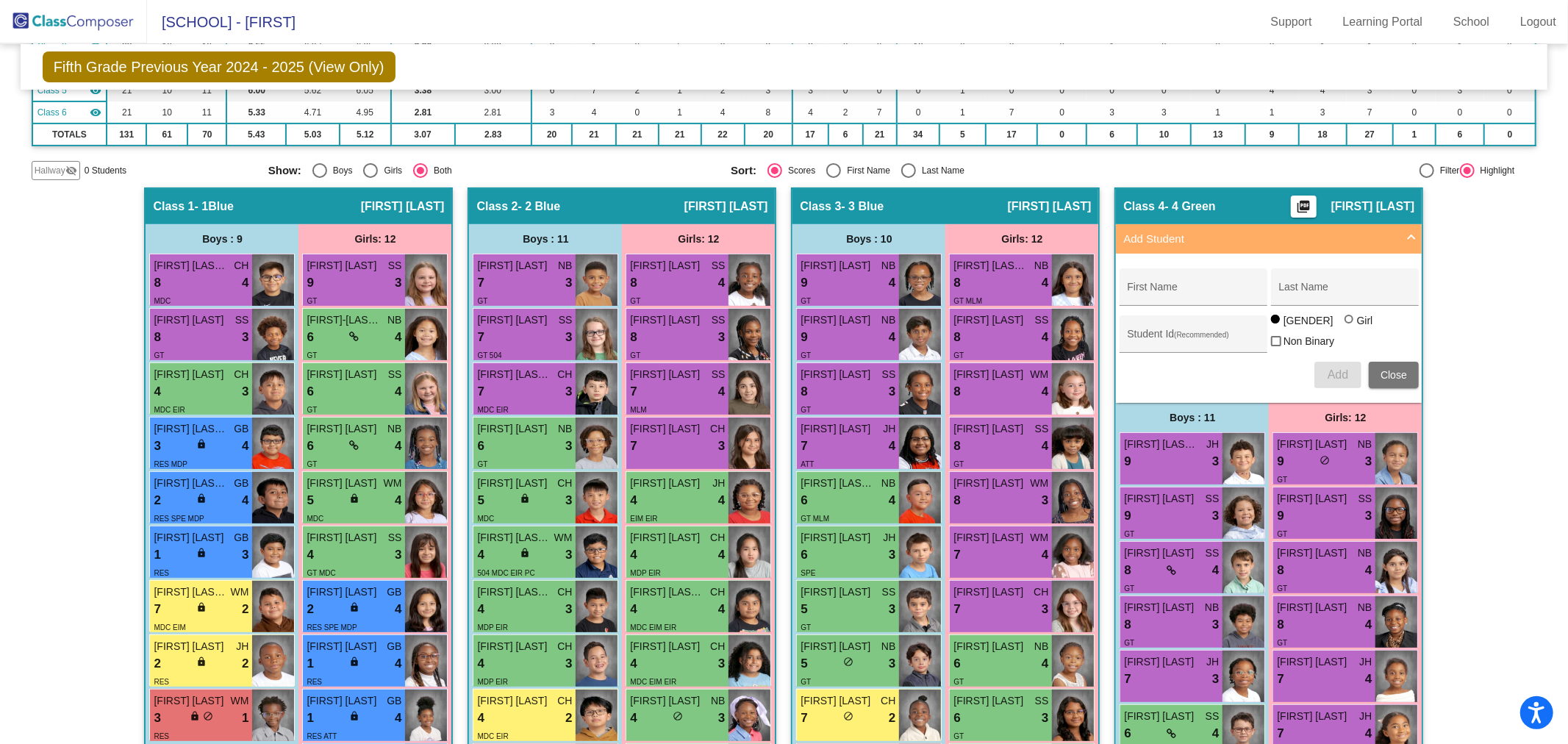click on "Add Student" at bounding box center [1260, 239] 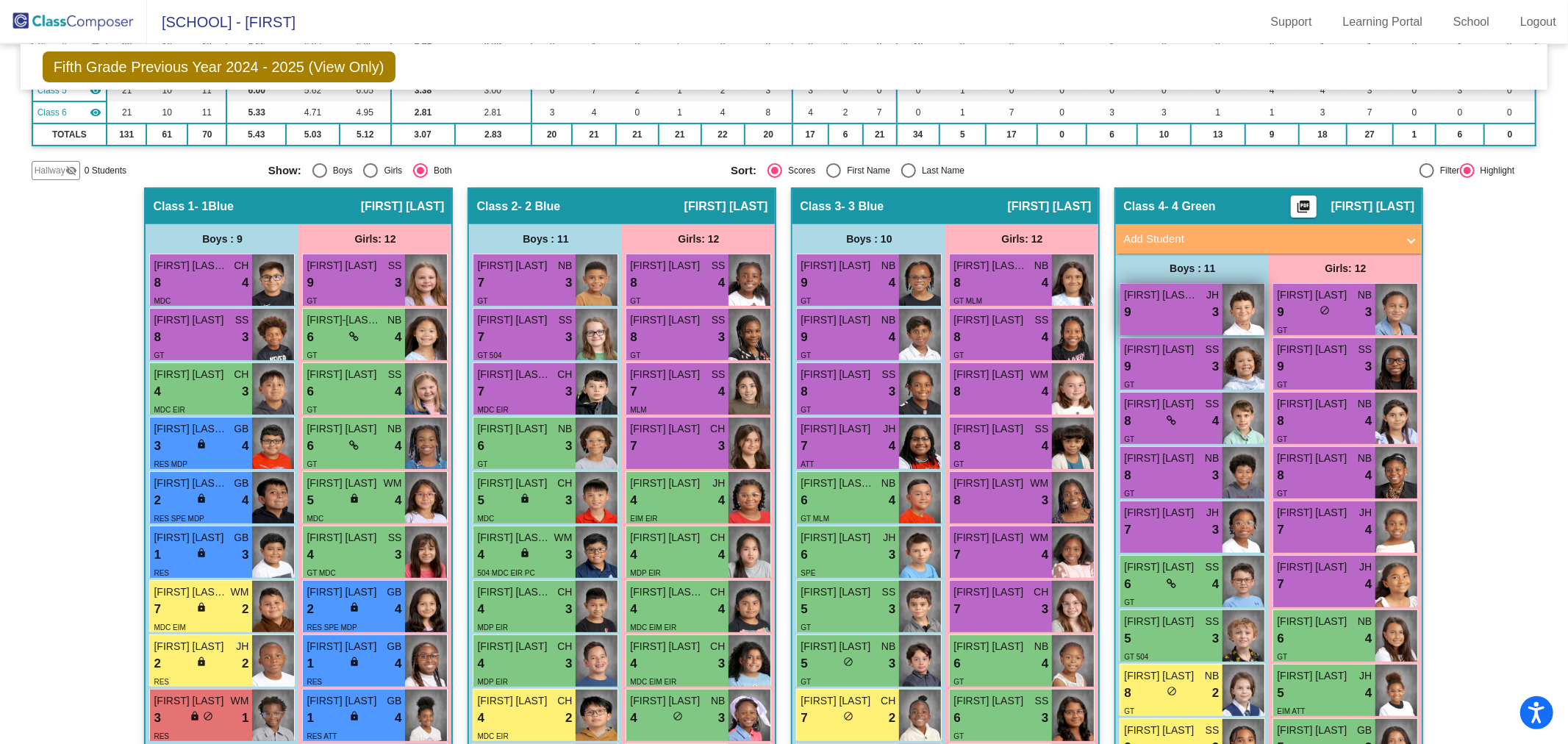 click on "3" at bounding box center [1215, 312] 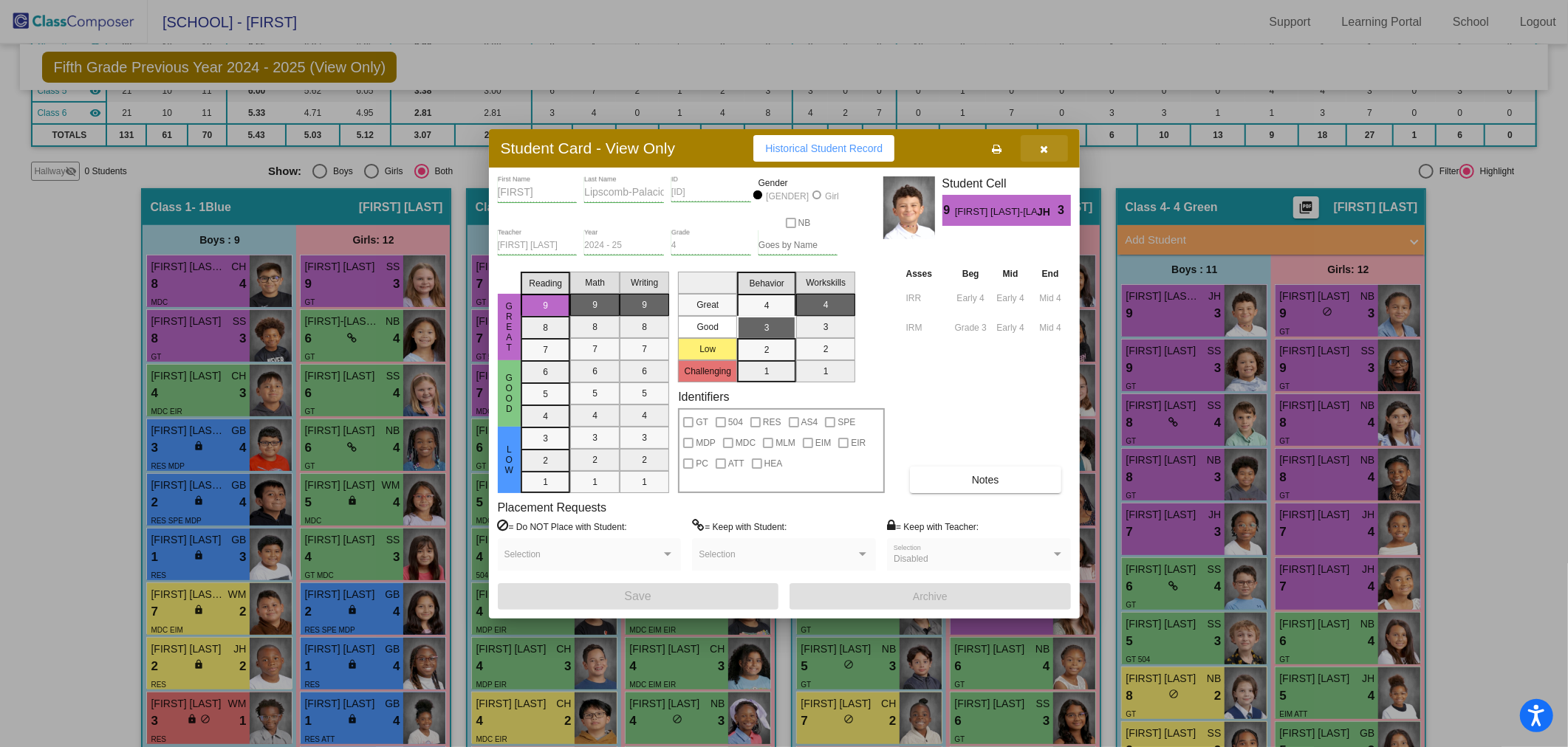 click at bounding box center (1044, 148) 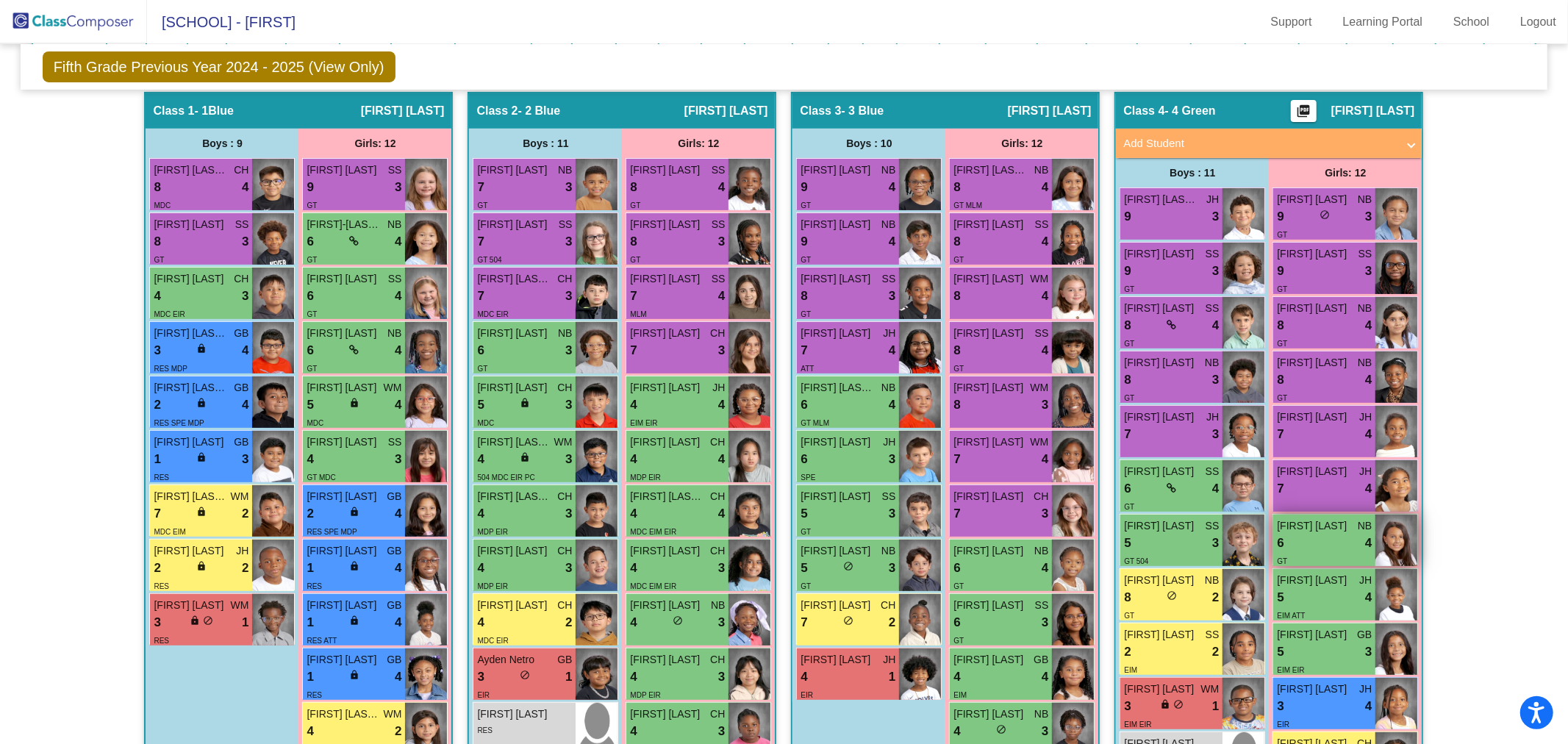 scroll, scrollTop: 490, scrollLeft: 0, axis: vertical 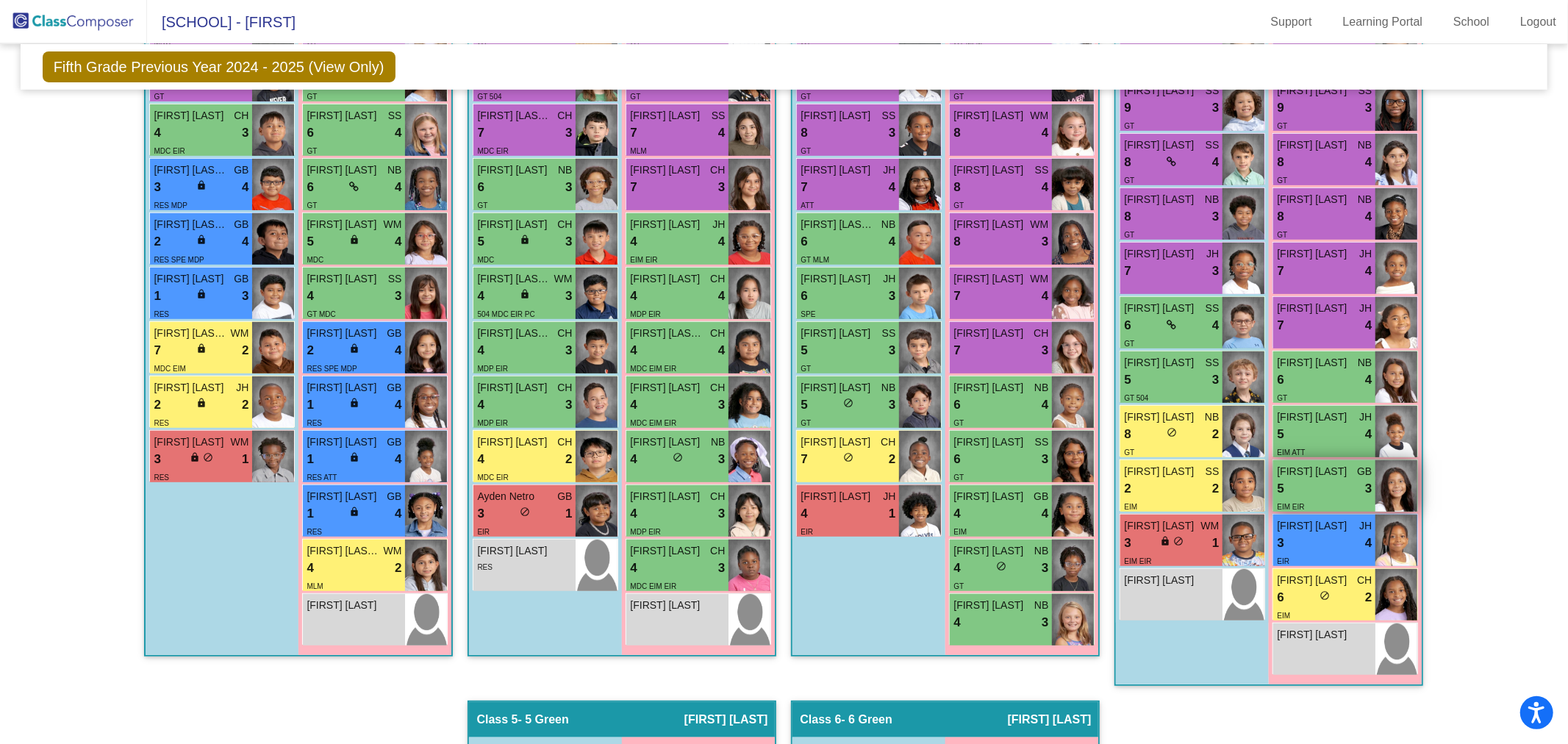 click on "5 lock do_not_disturb_alt 3" at bounding box center (1324, 489) 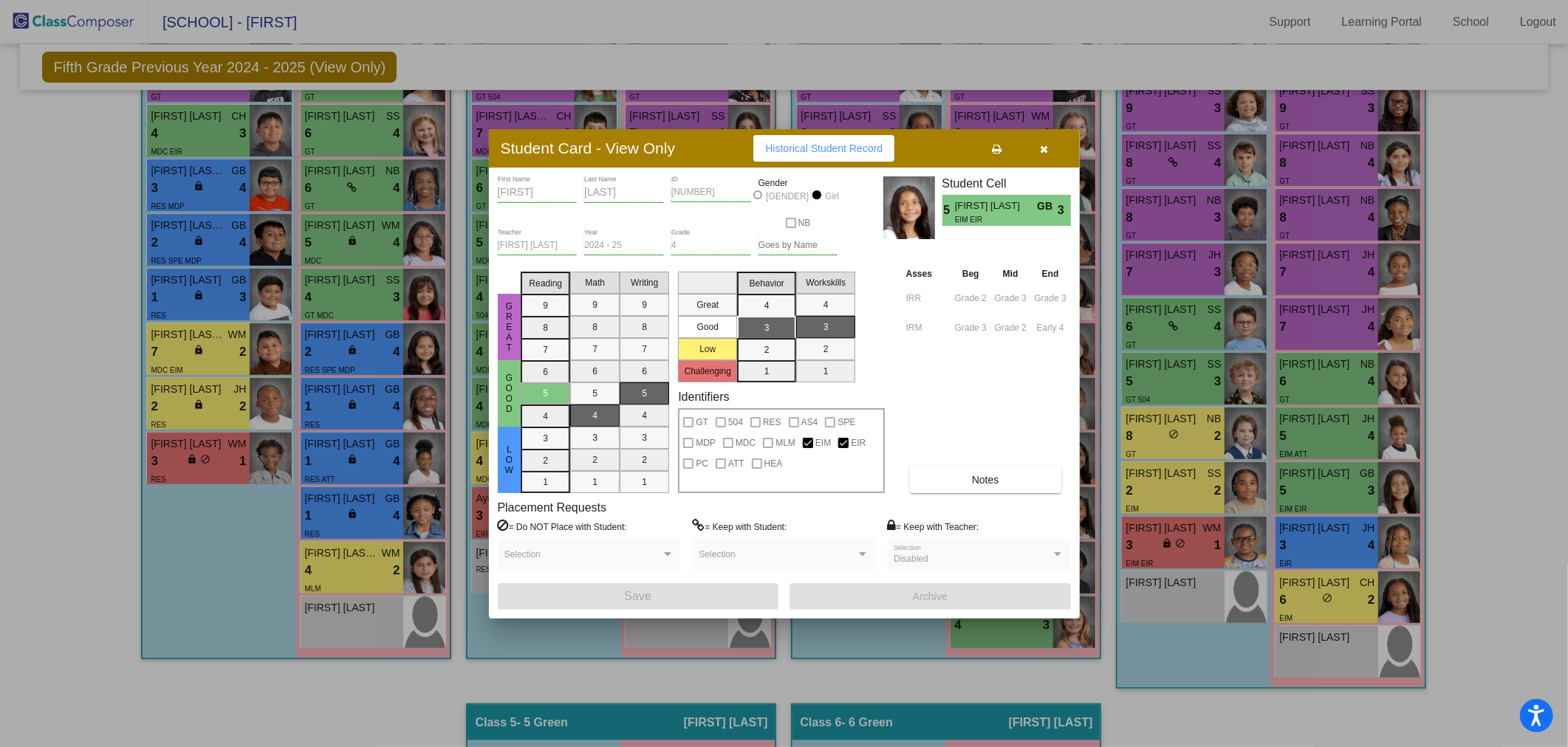 click at bounding box center (1044, 148) 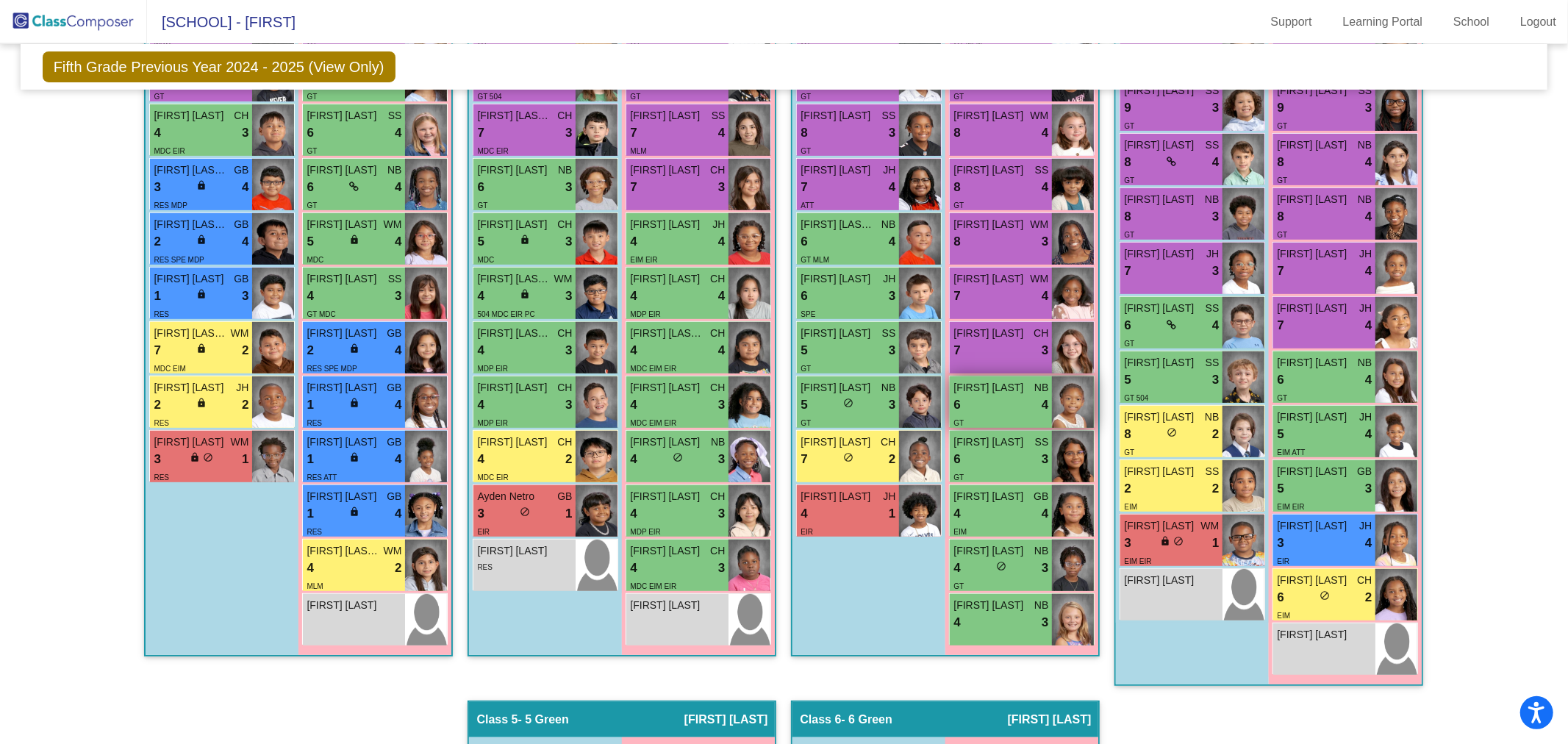 scroll, scrollTop: 326, scrollLeft: 0, axis: vertical 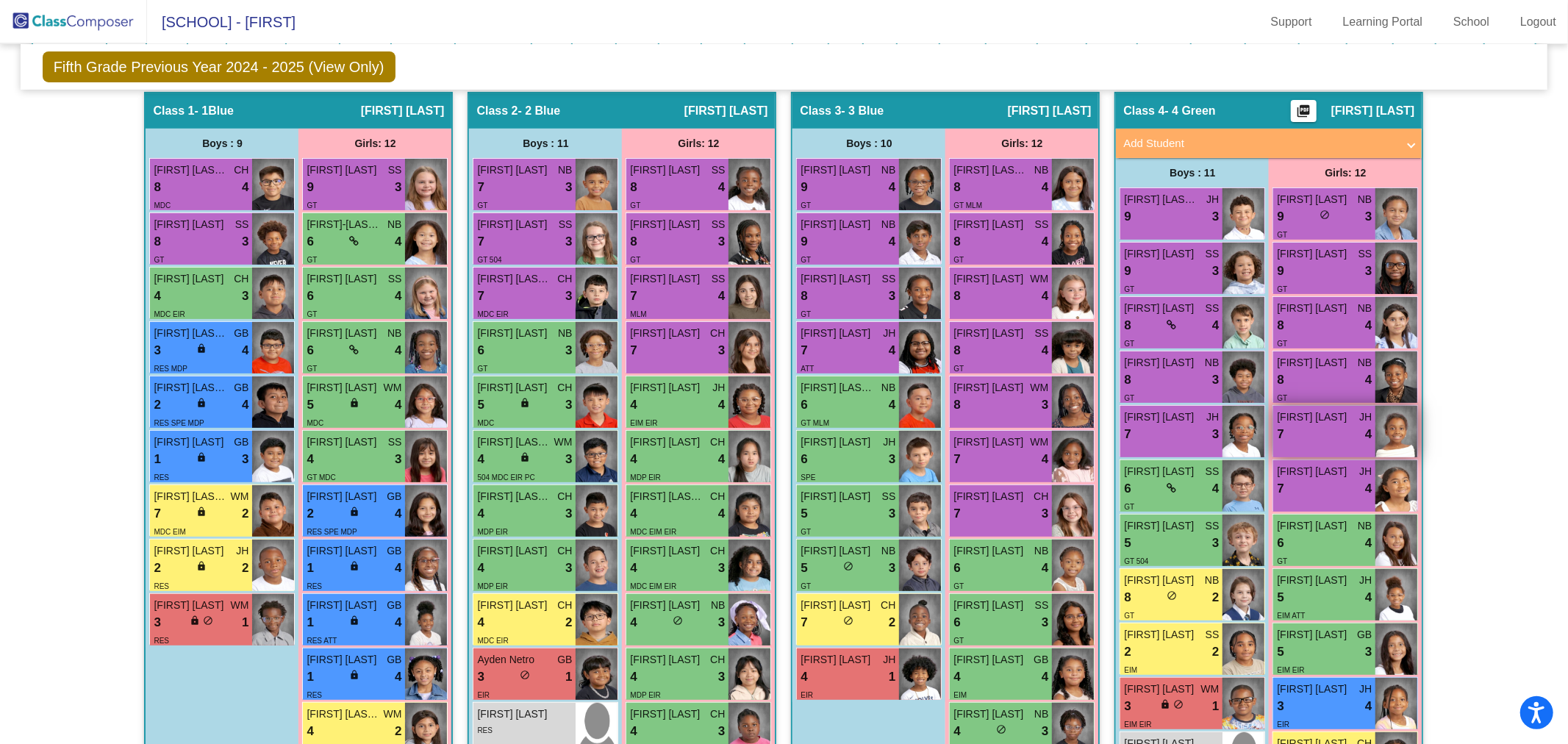 click on "7 lock do_not_disturb_alt 4" at bounding box center (1324, 434) 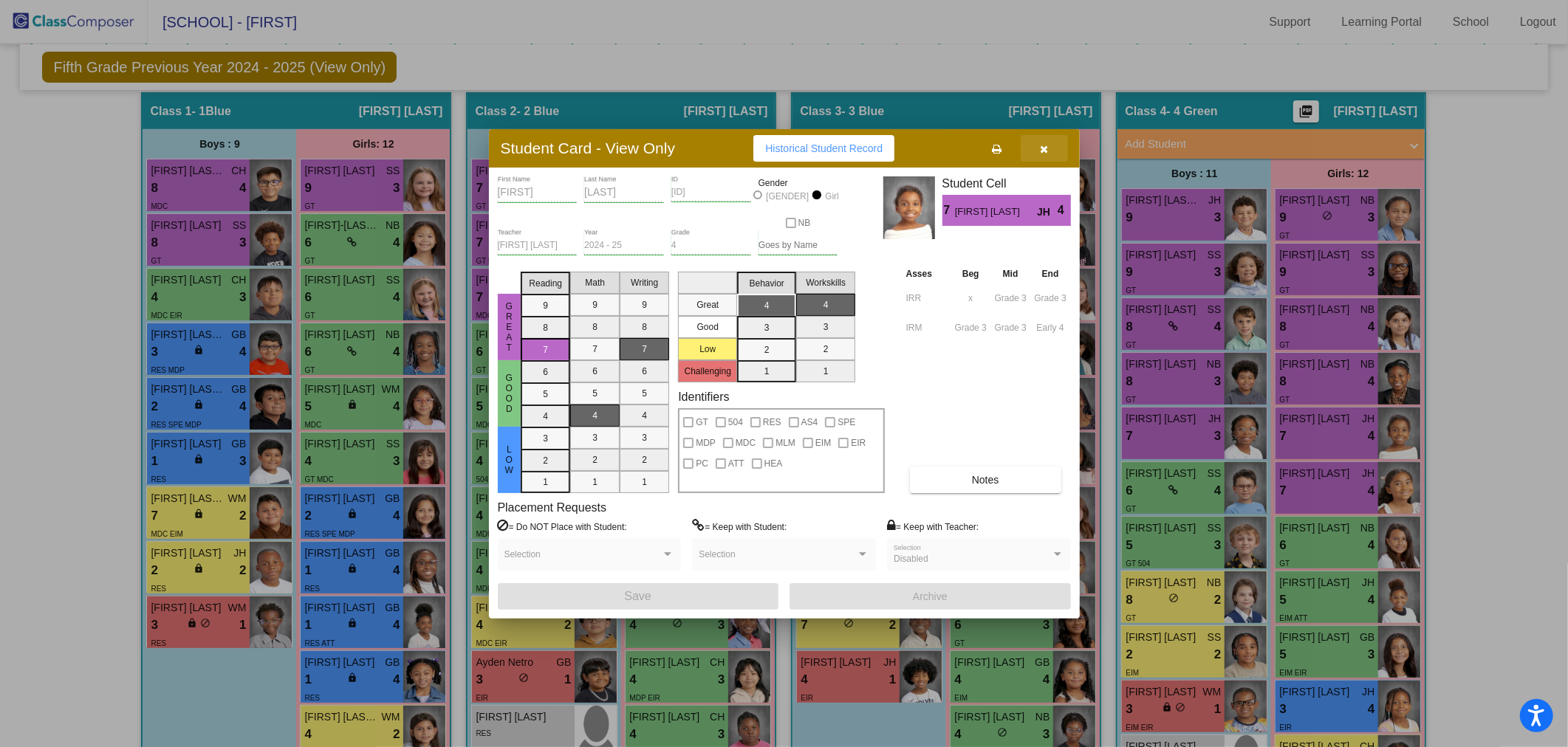 click at bounding box center [1044, 149] 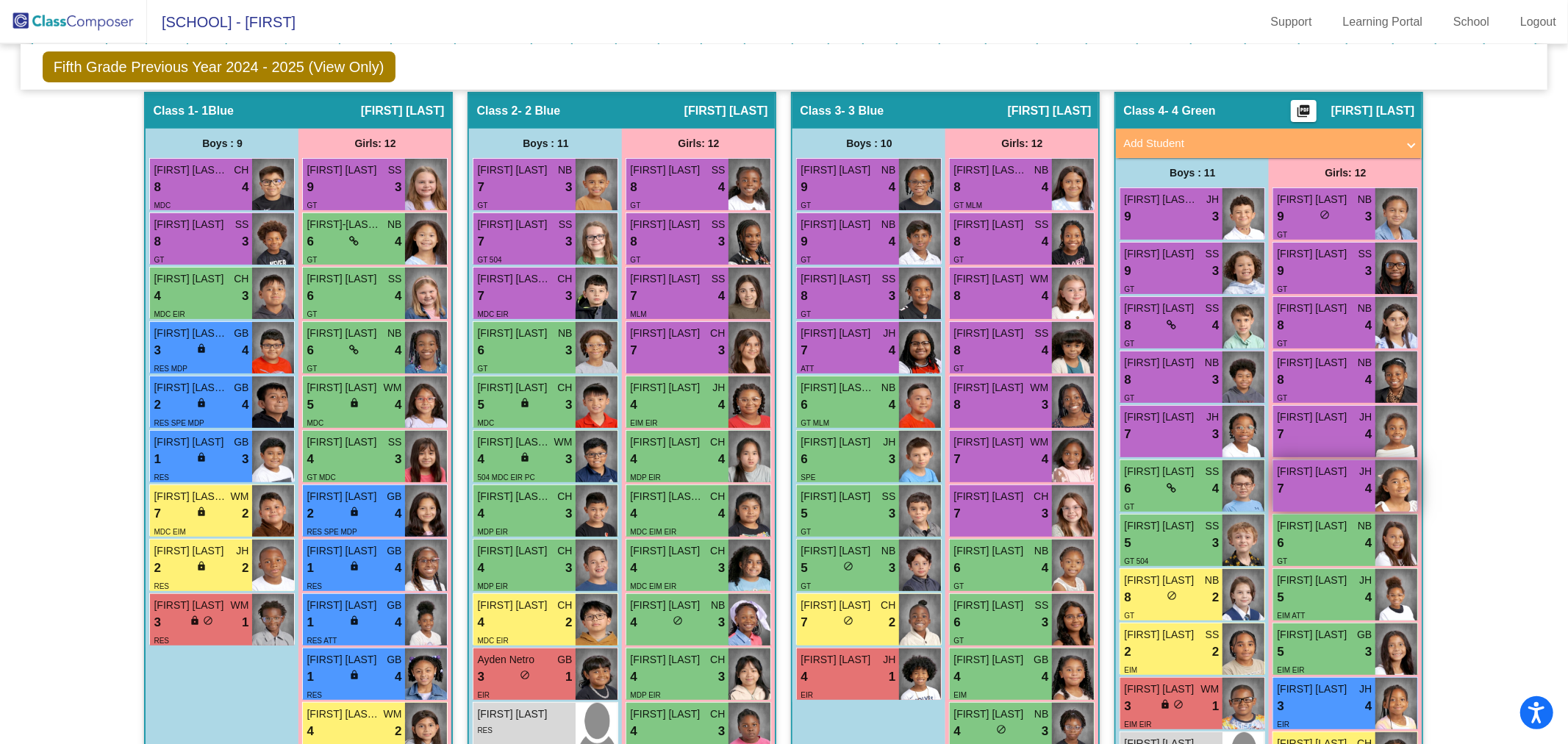 click on "7 lock do_not_disturb_alt 4" at bounding box center [1324, 489] 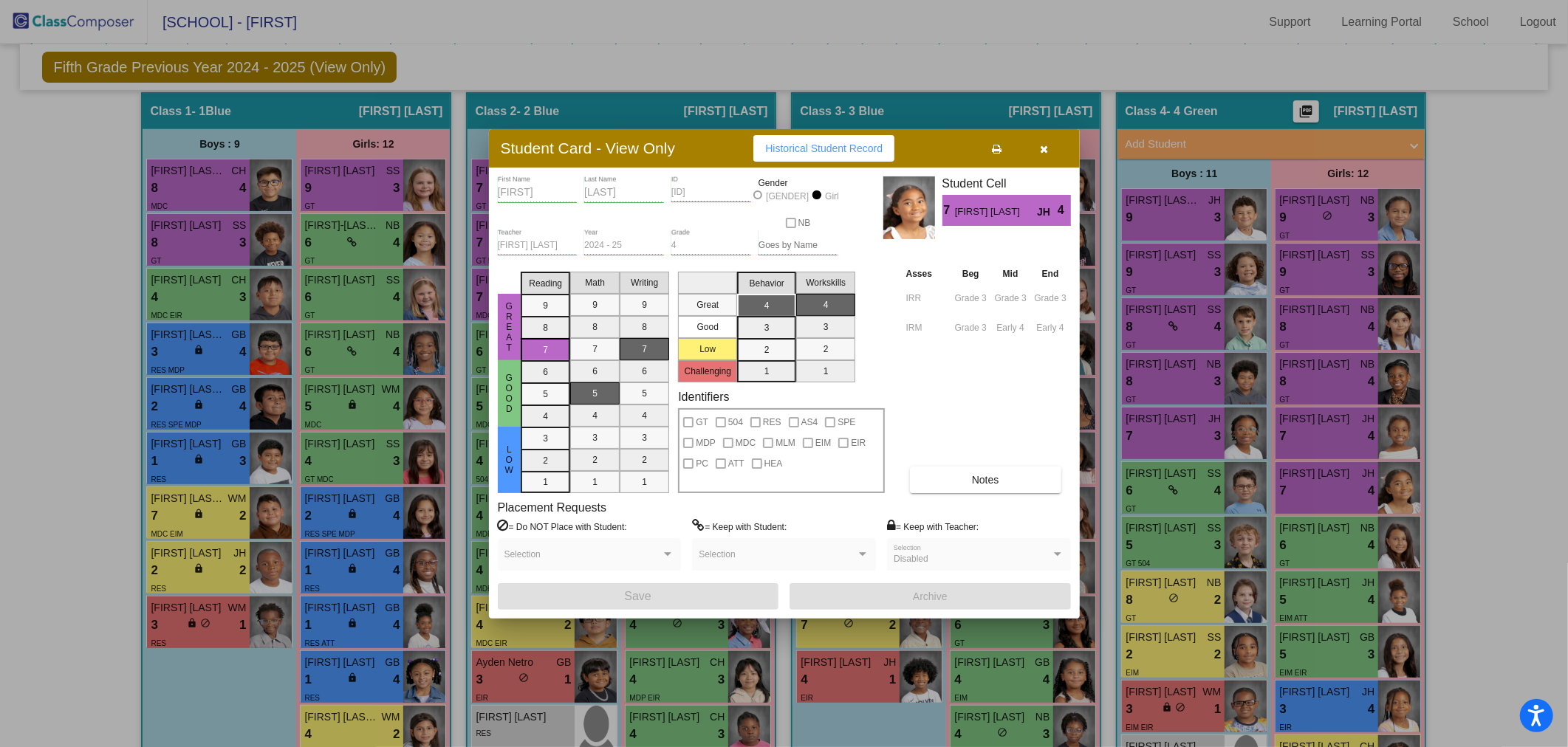click at bounding box center (1044, 149) 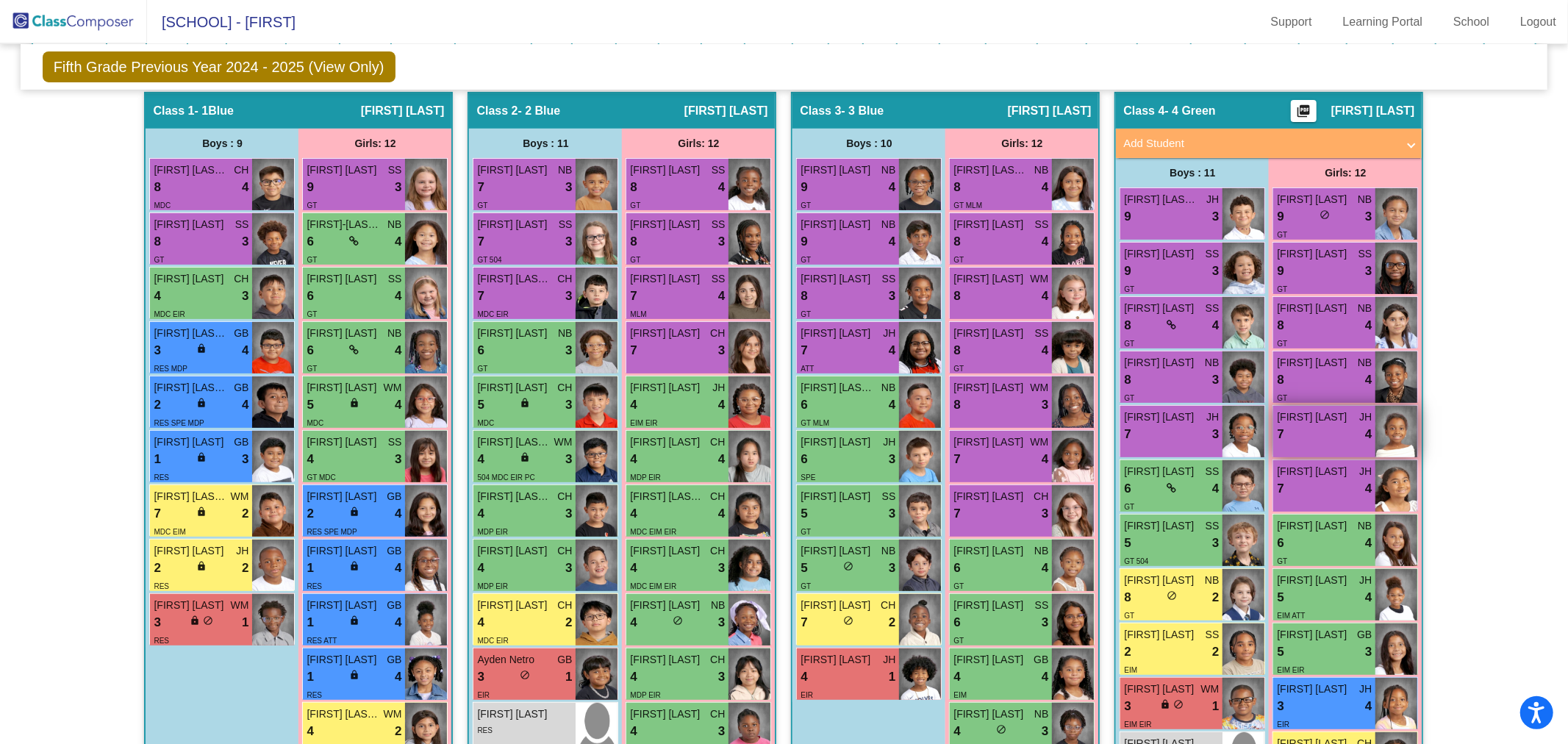click on "7 lock do_not_disturb_alt 4" at bounding box center (1324, 434) 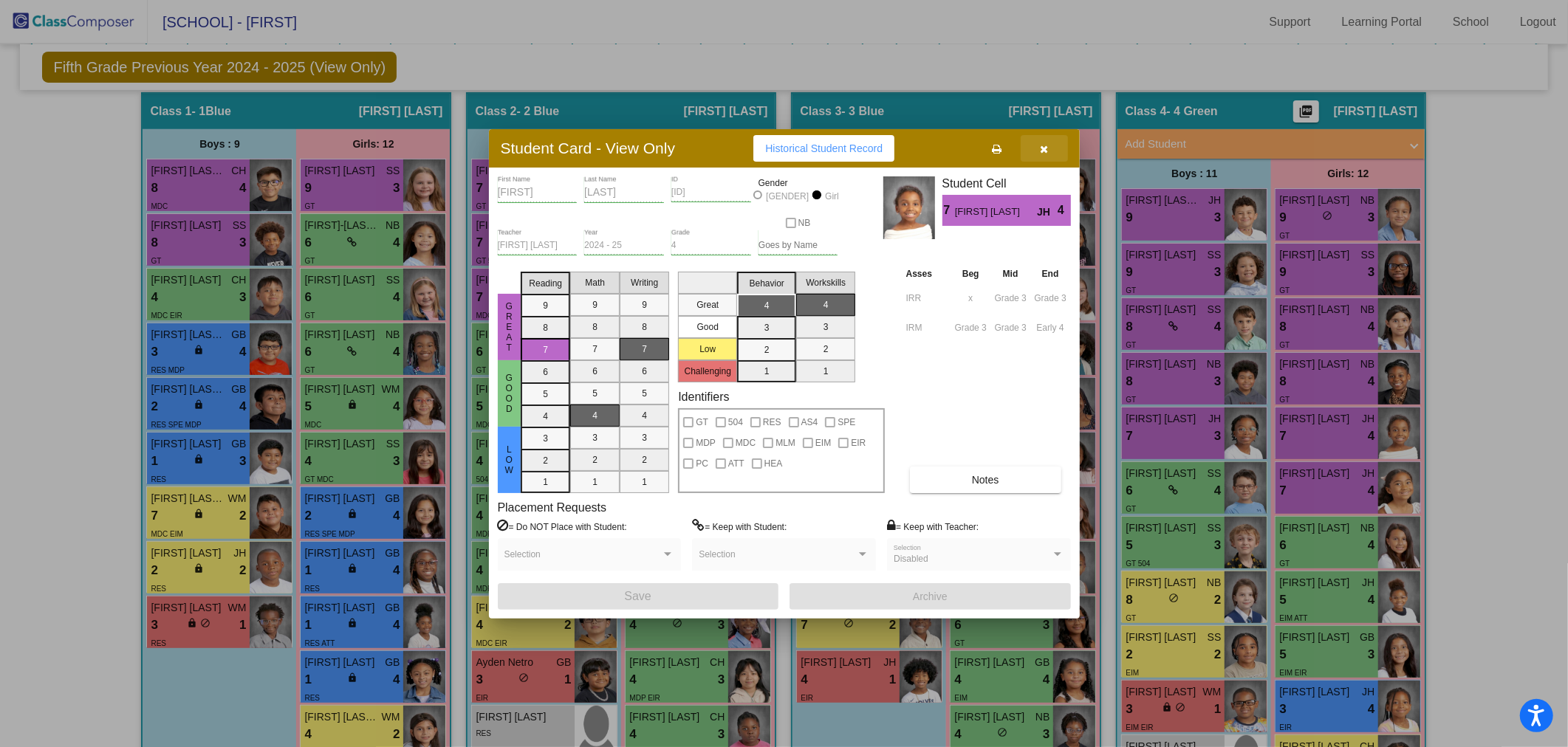 click at bounding box center [1044, 149] 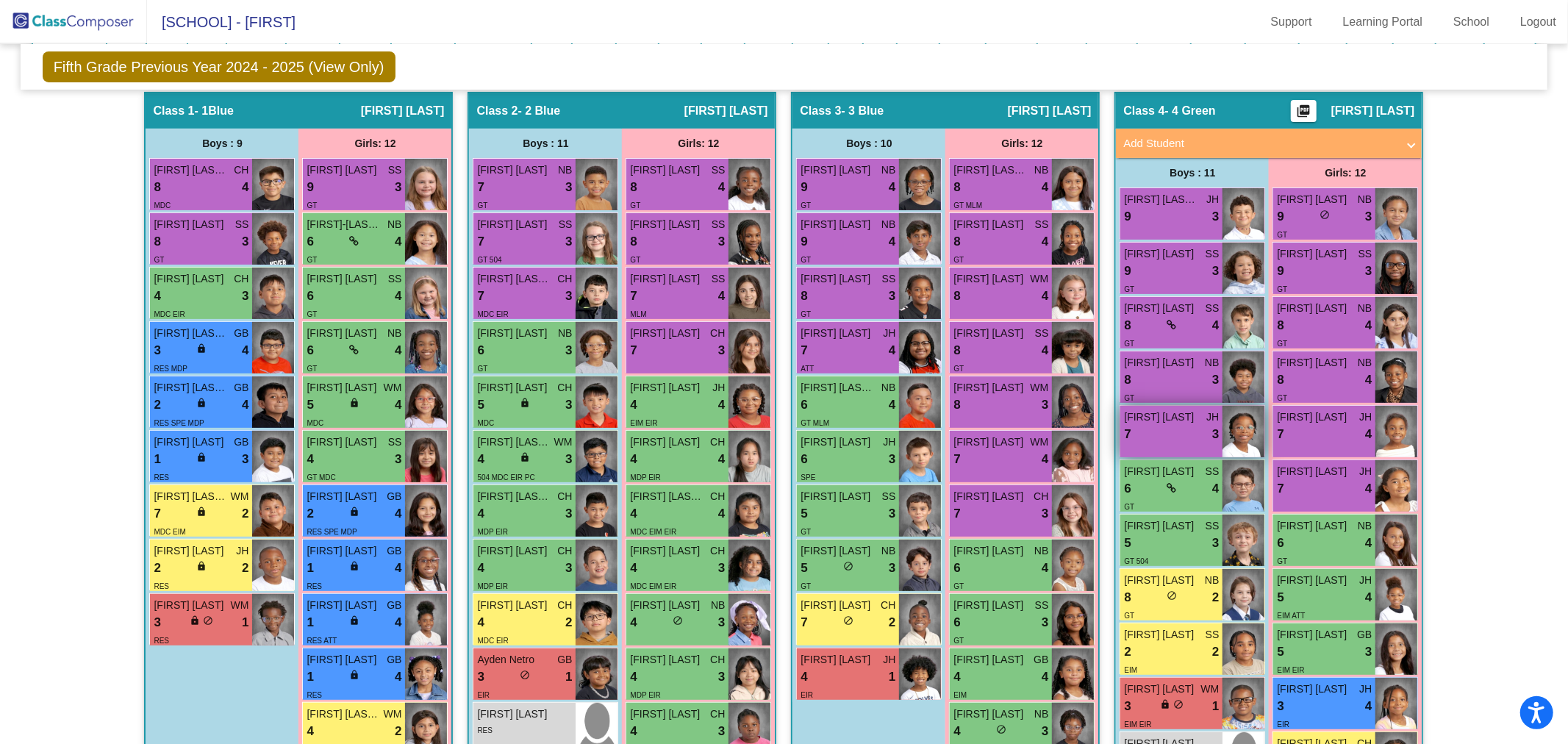 click on "7 lock do_not_disturb_alt 3" at bounding box center (1171, 434) 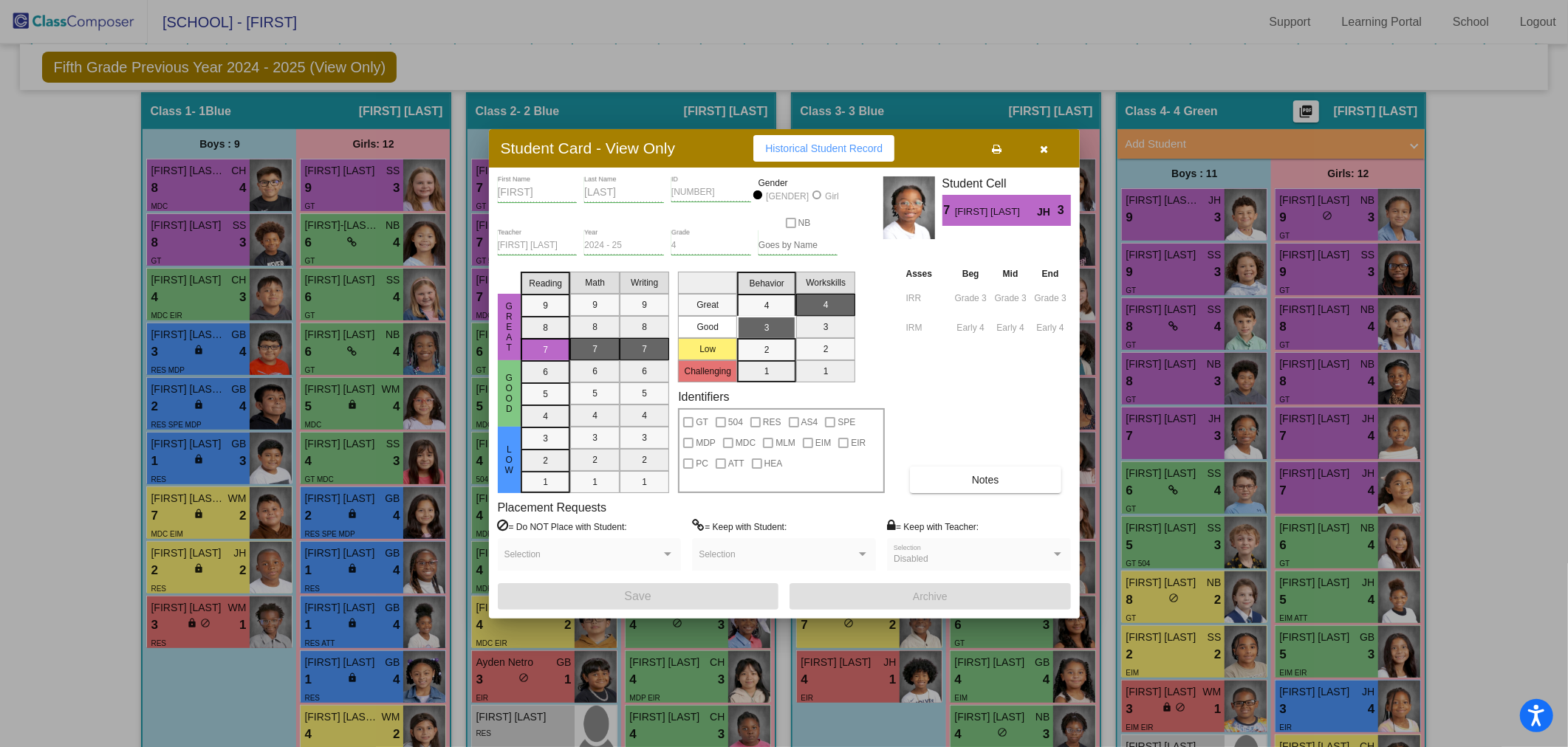 click at bounding box center [1044, 149] 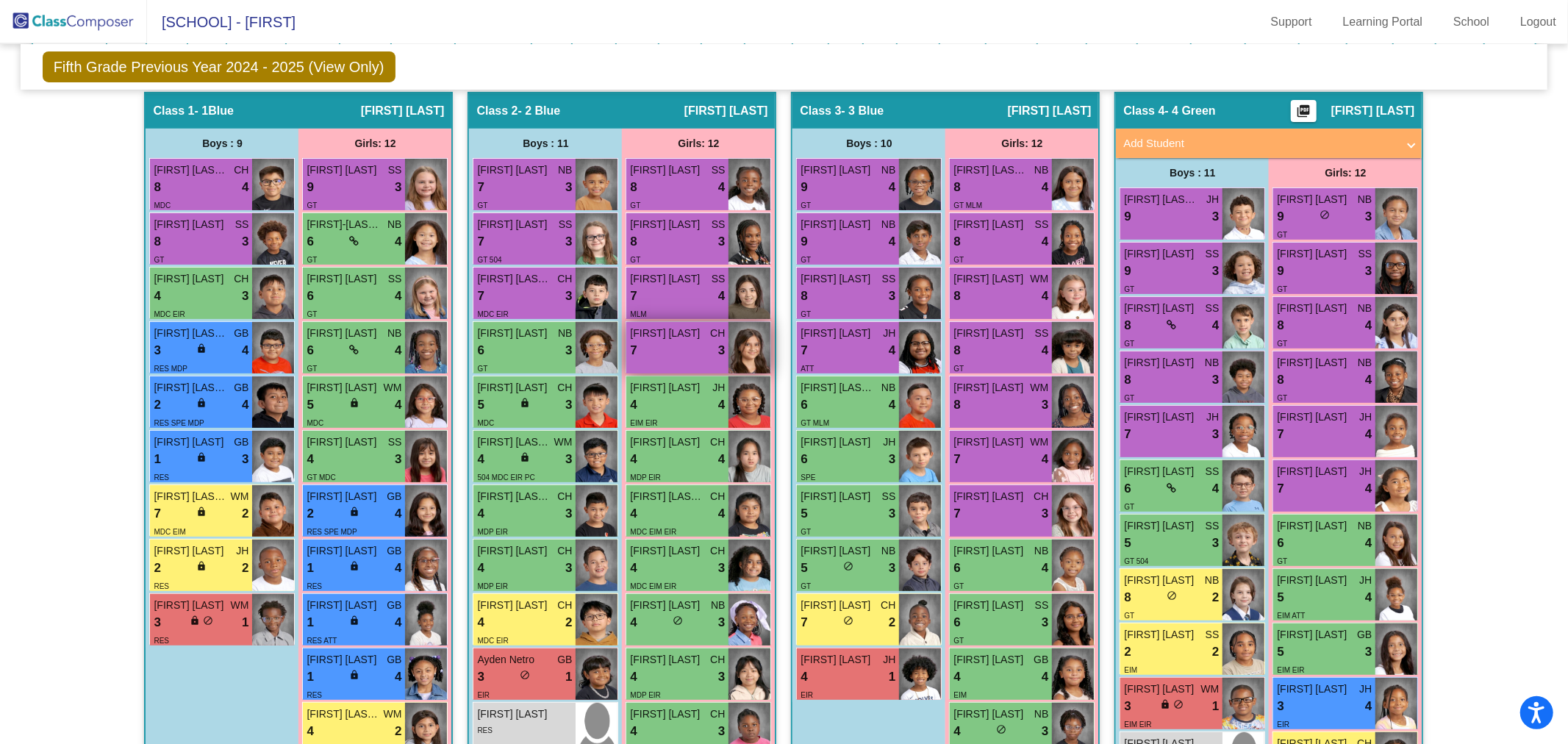 click on "7 lock do_not_disturb_alt 3" at bounding box center [677, 351] 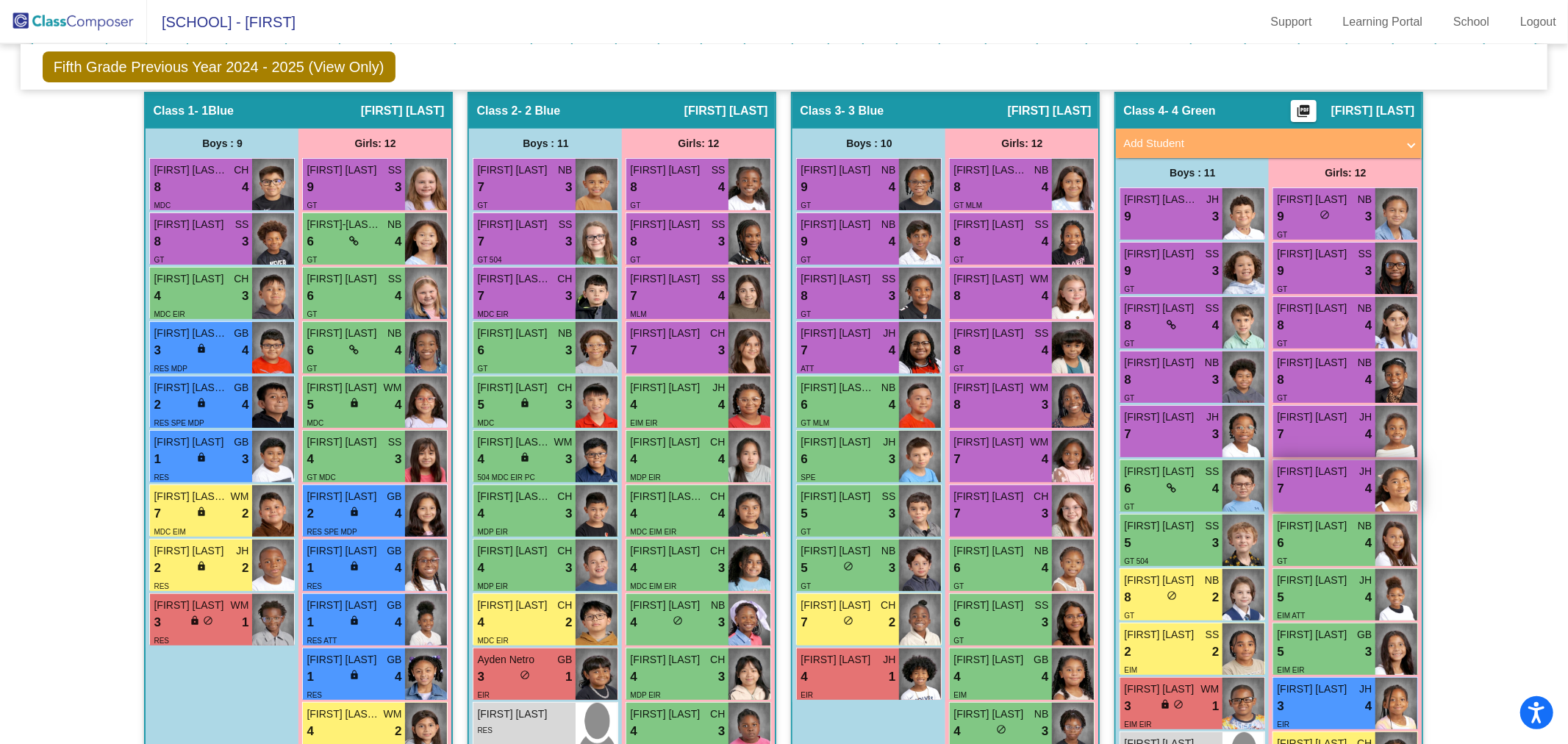 scroll, scrollTop: 408, scrollLeft: 0, axis: vertical 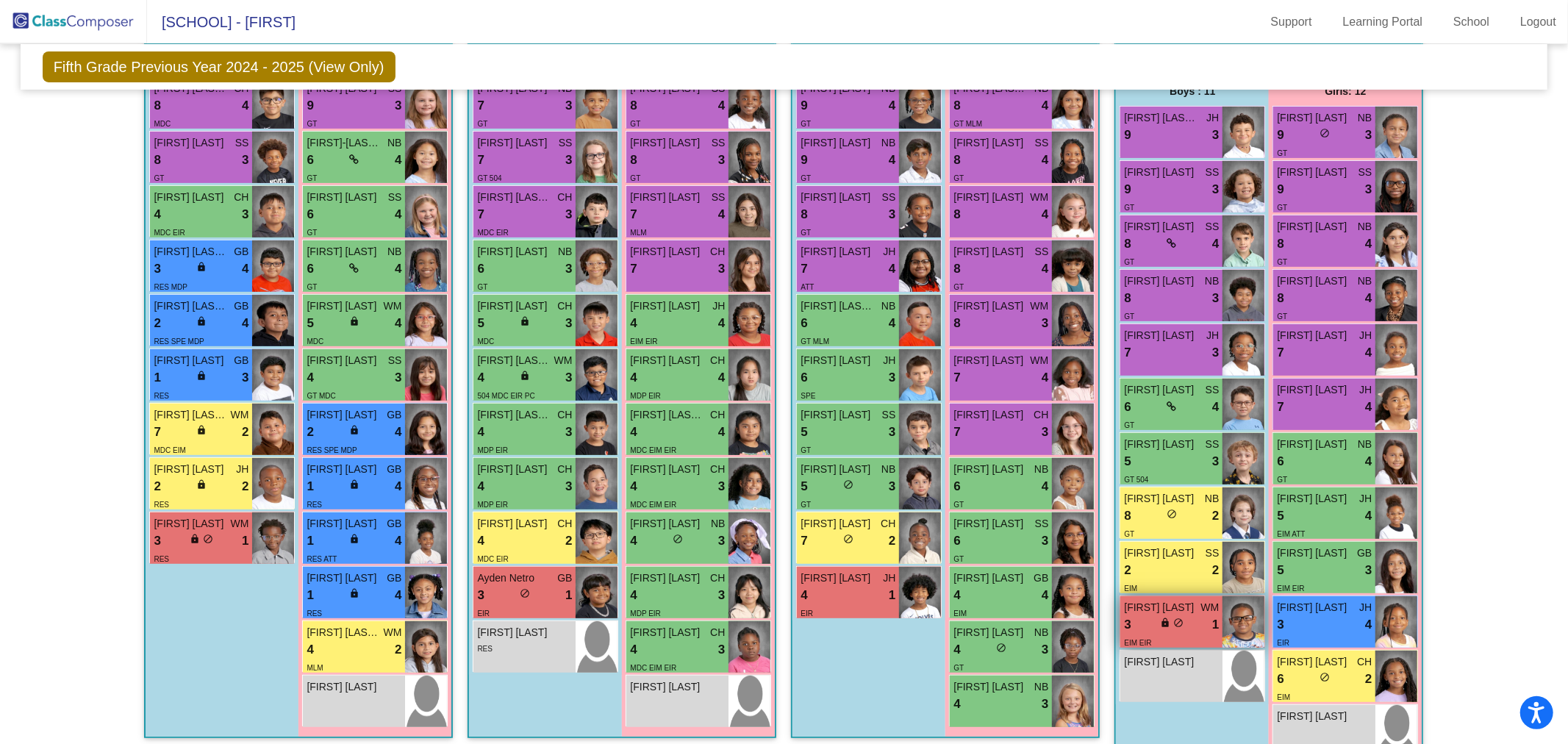click on "EIM EIR" at bounding box center (1137, 642) 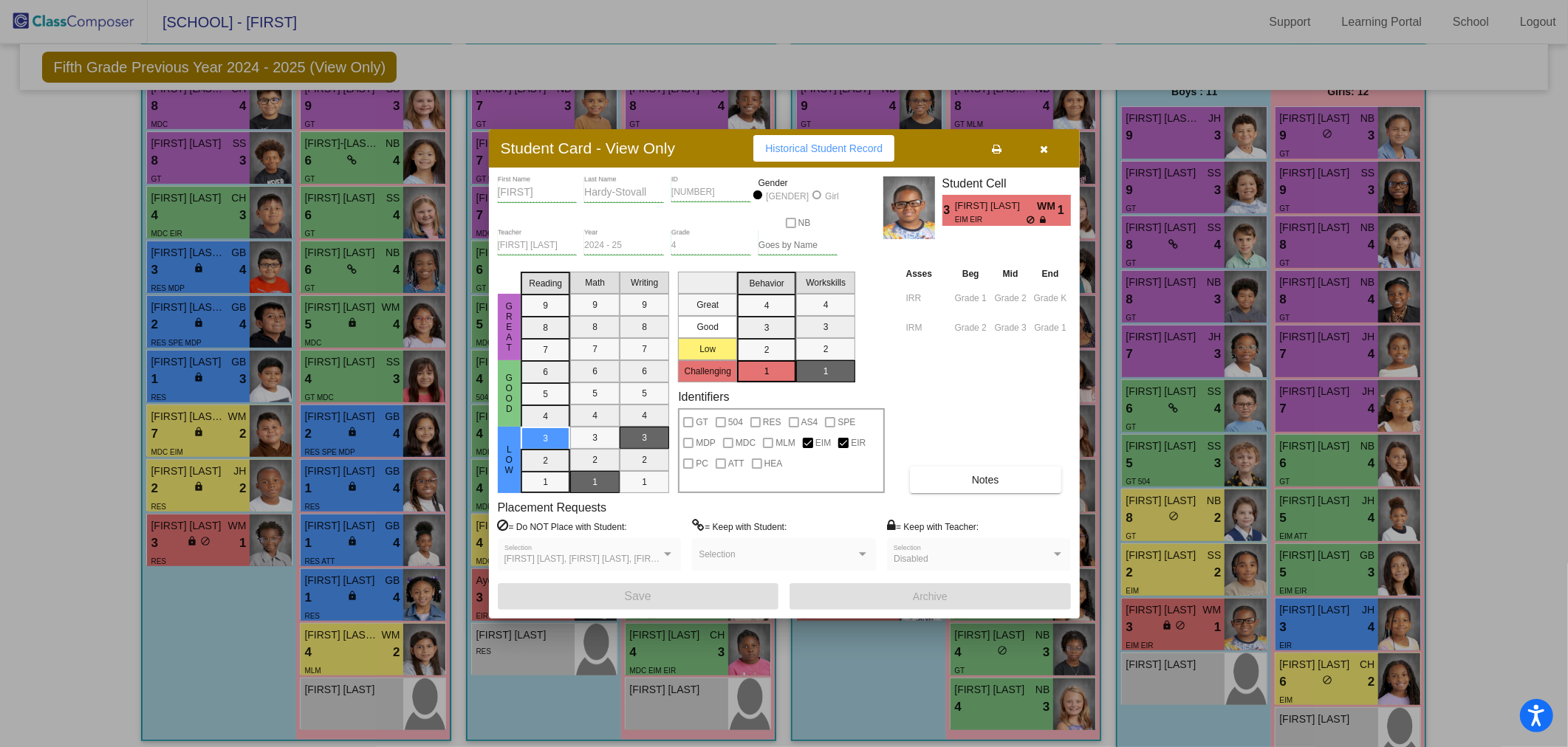 click at bounding box center (1044, 149) 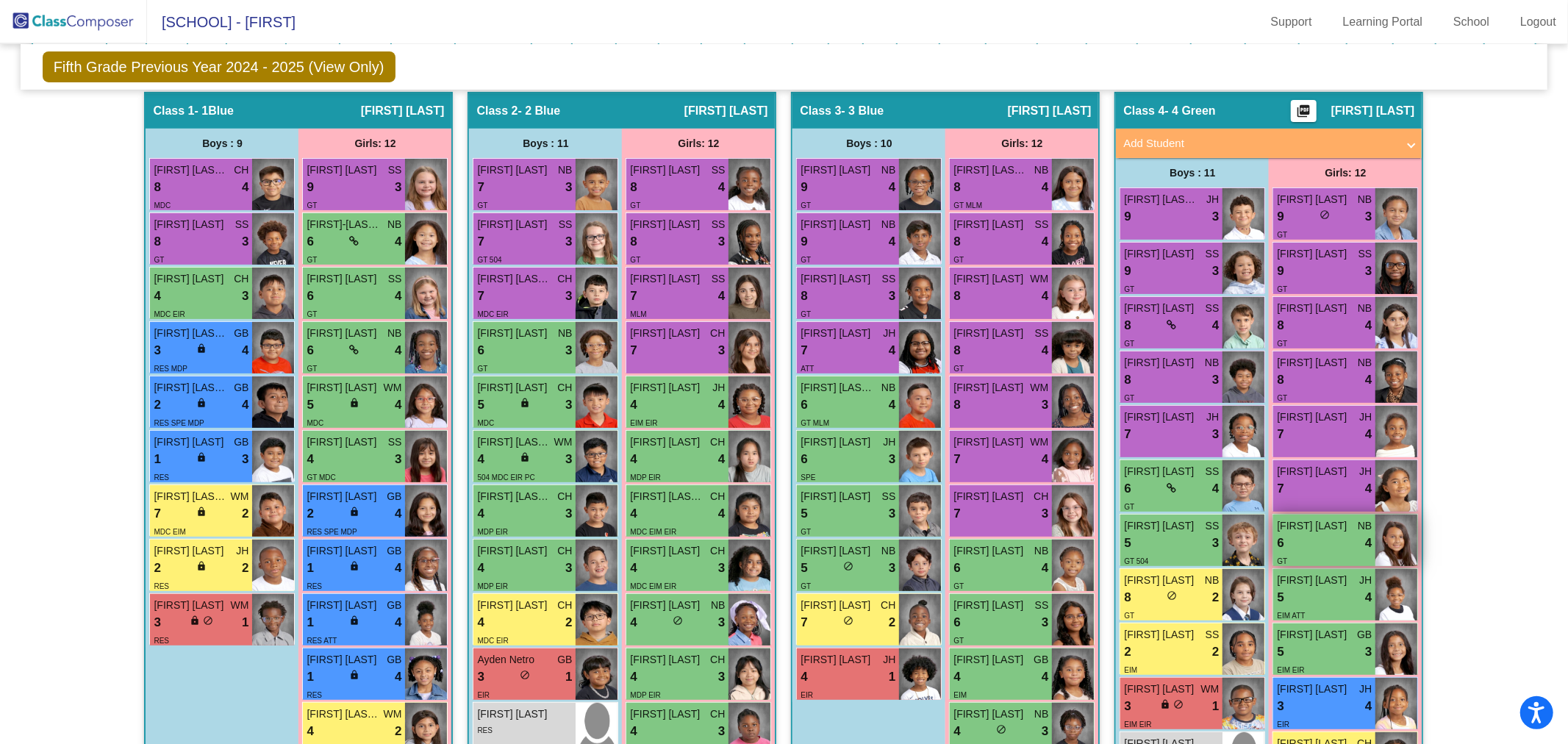 scroll, scrollTop: 490, scrollLeft: 0, axis: vertical 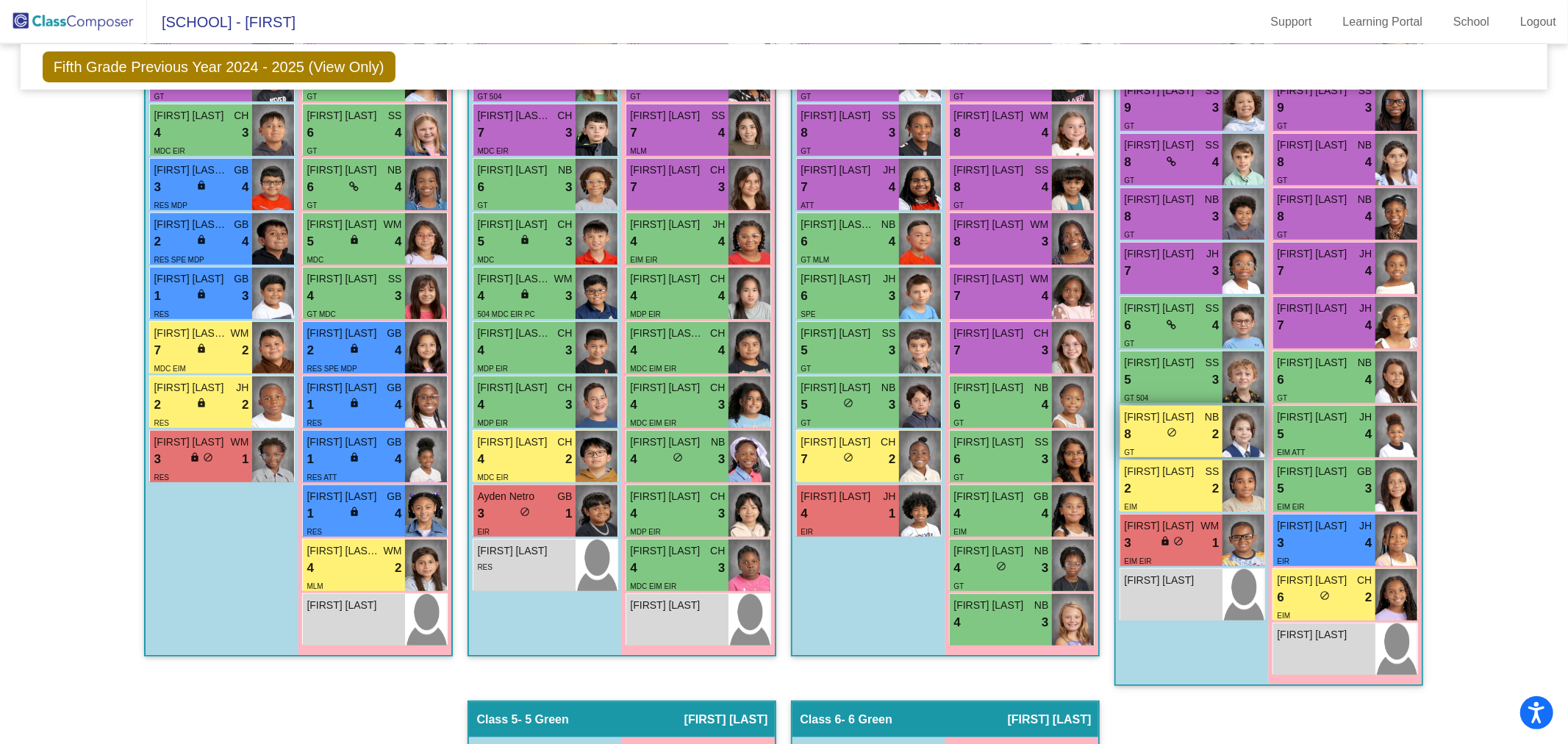 click on "8 lock do_not_disturb_alt 2" at bounding box center (1171, 434) 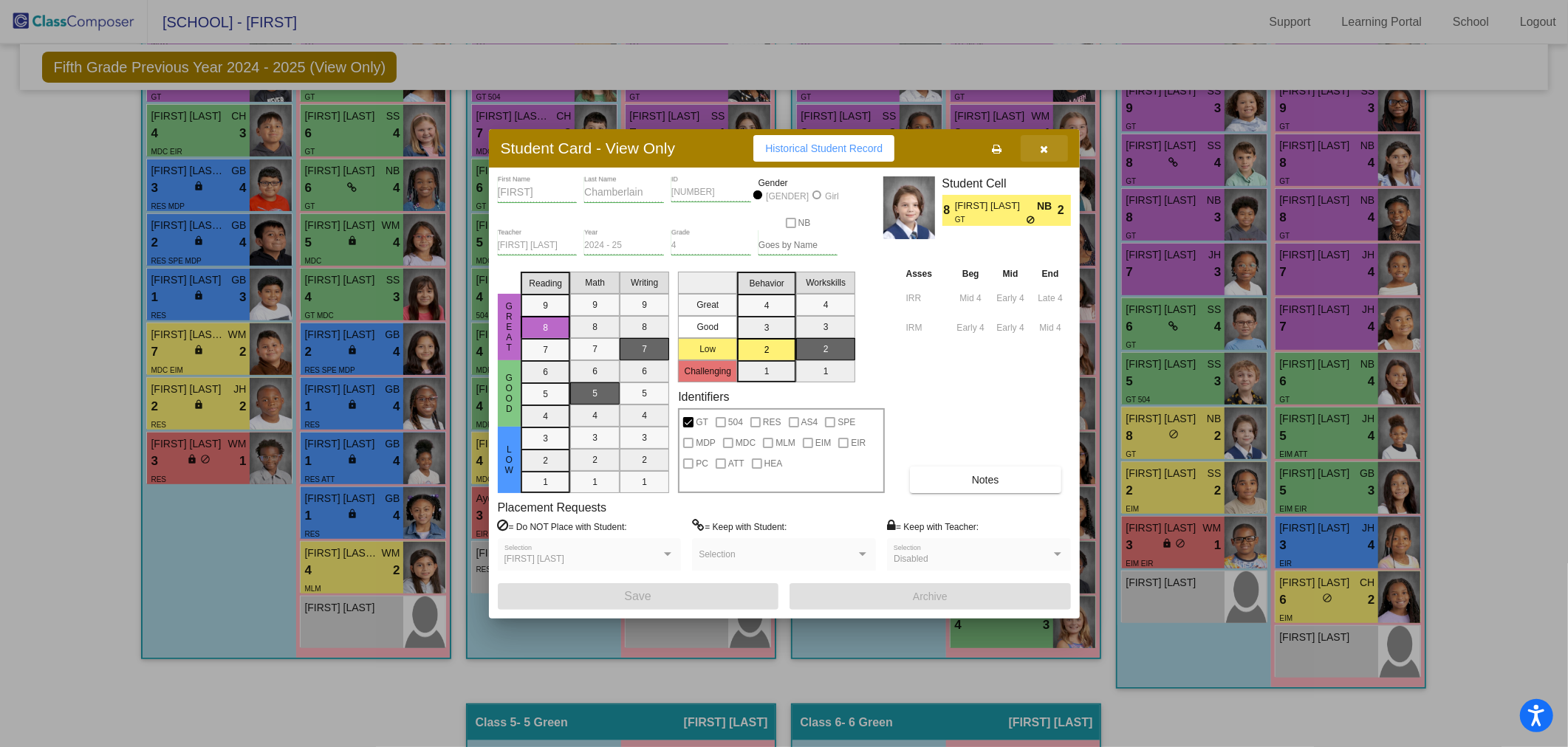 click at bounding box center (1044, 149) 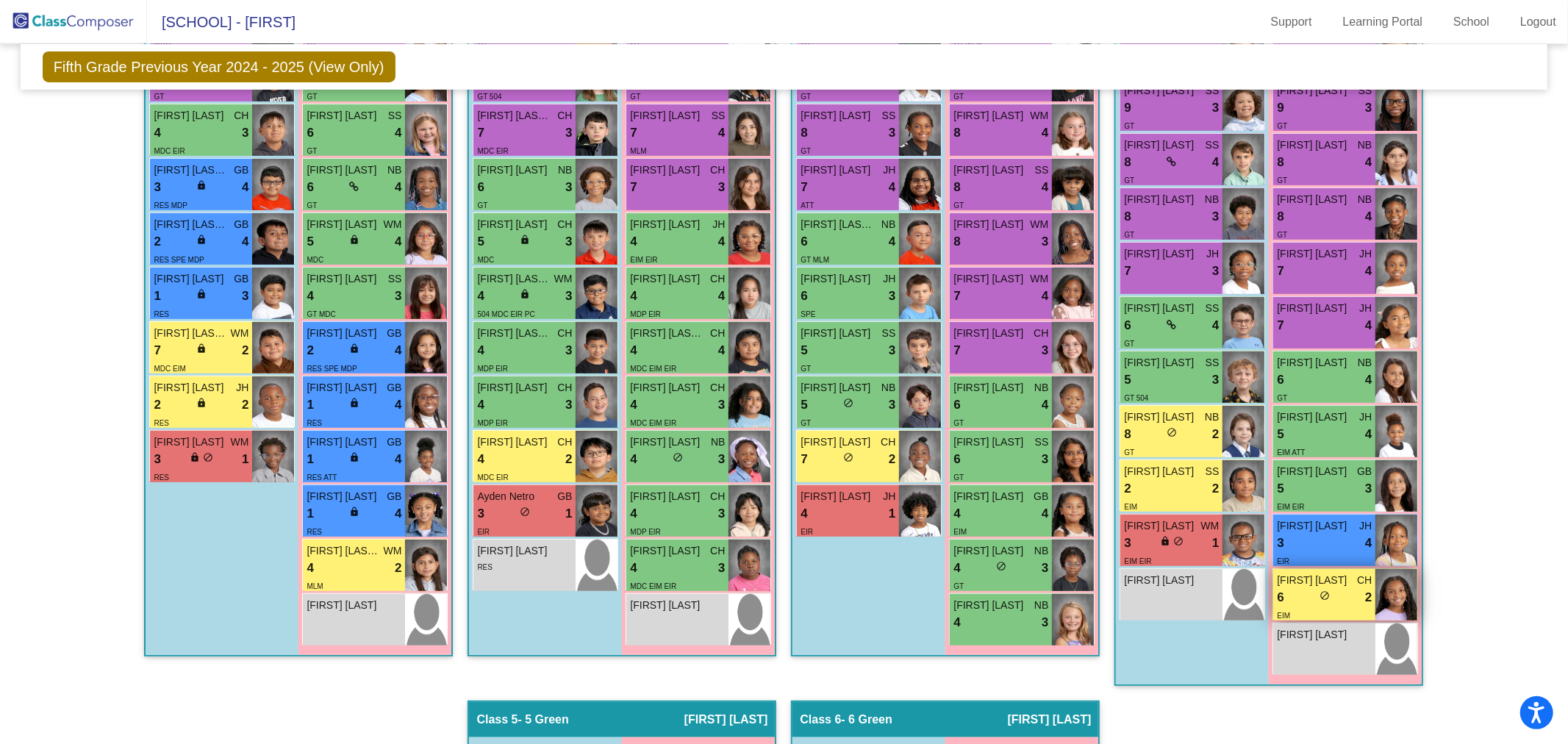 click on "6 lock do_not_disturb_alt 2" at bounding box center (1324, 598) 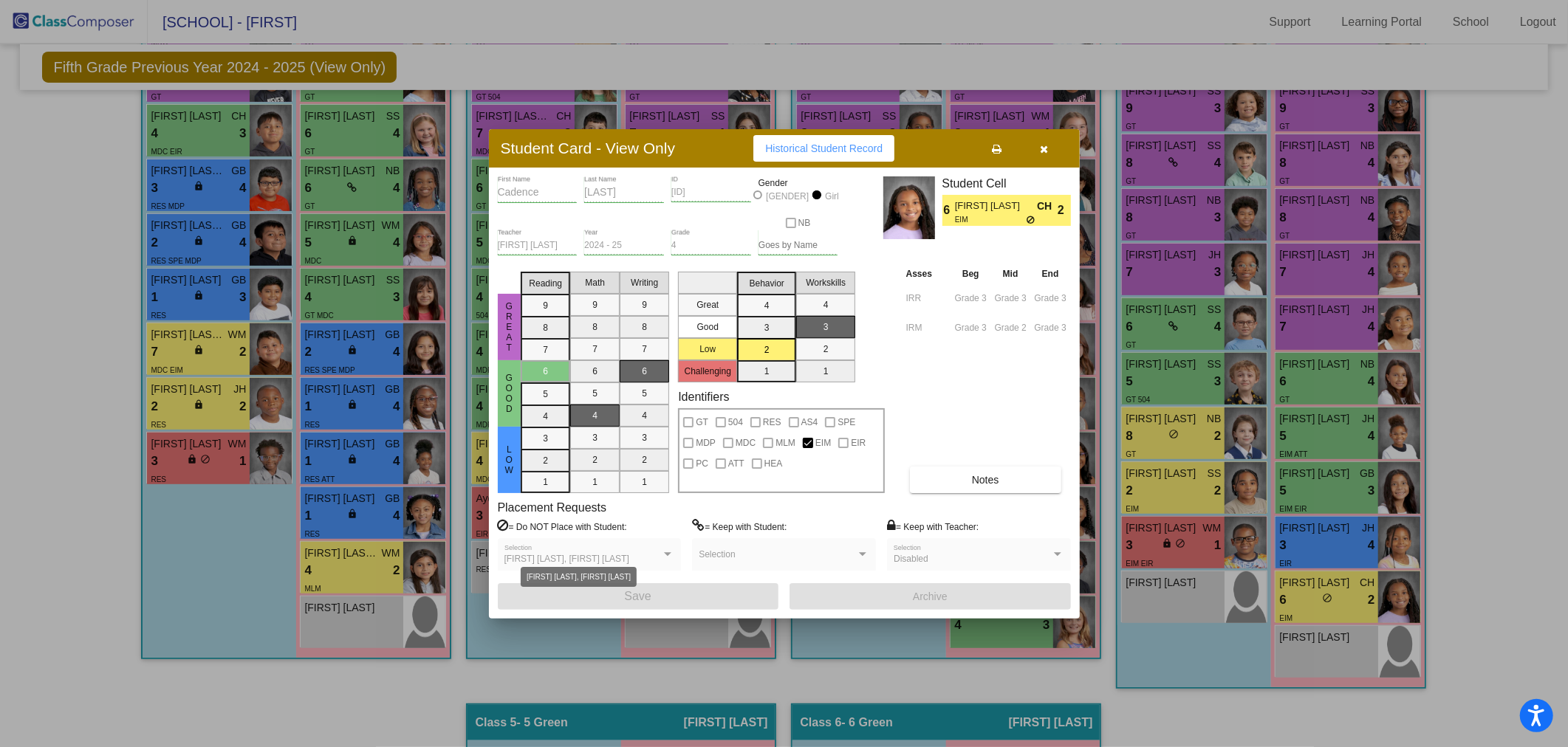click at bounding box center [668, 554] 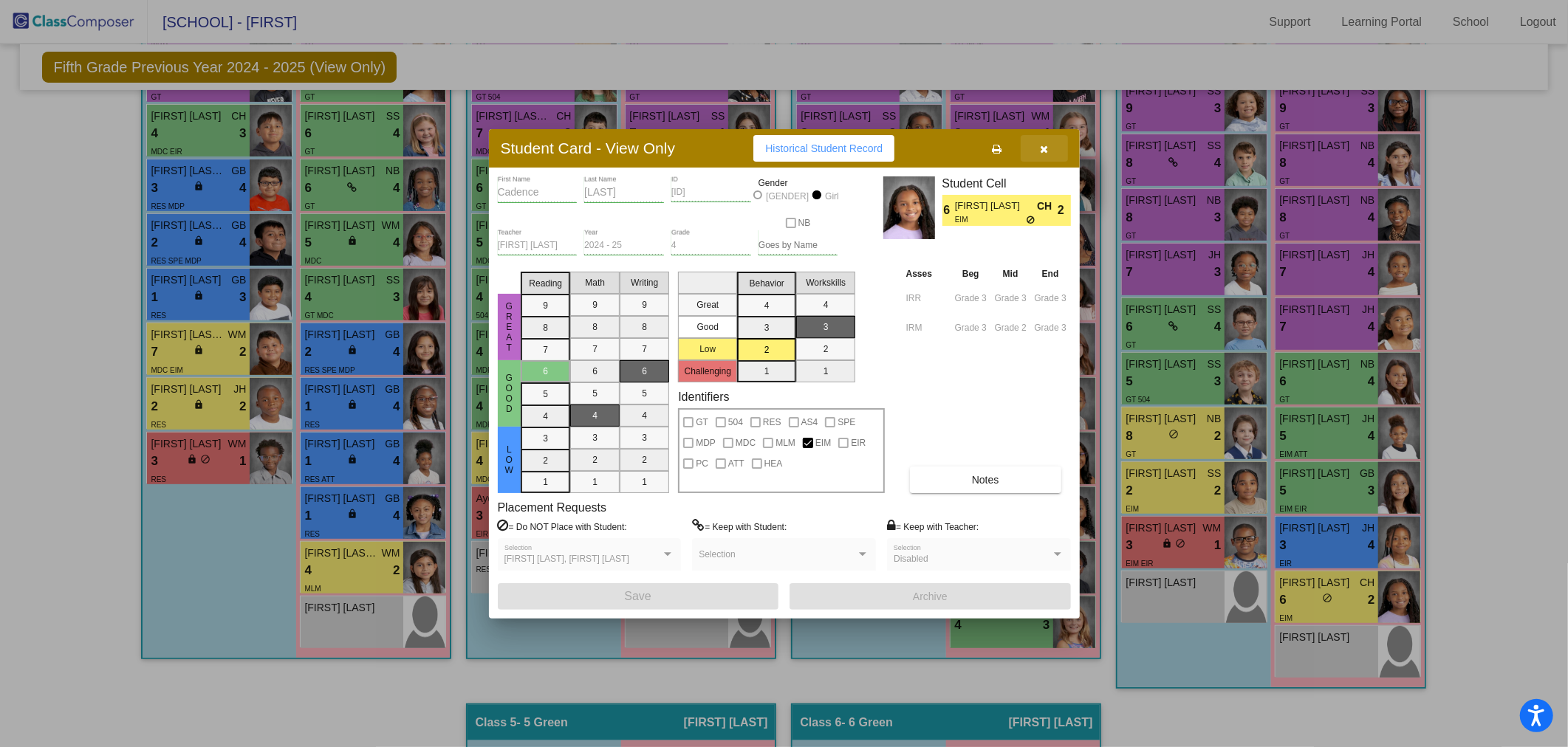 drag, startPoint x: 1036, startPoint y: 160, endPoint x: 1036, endPoint y: 171, distance: 11 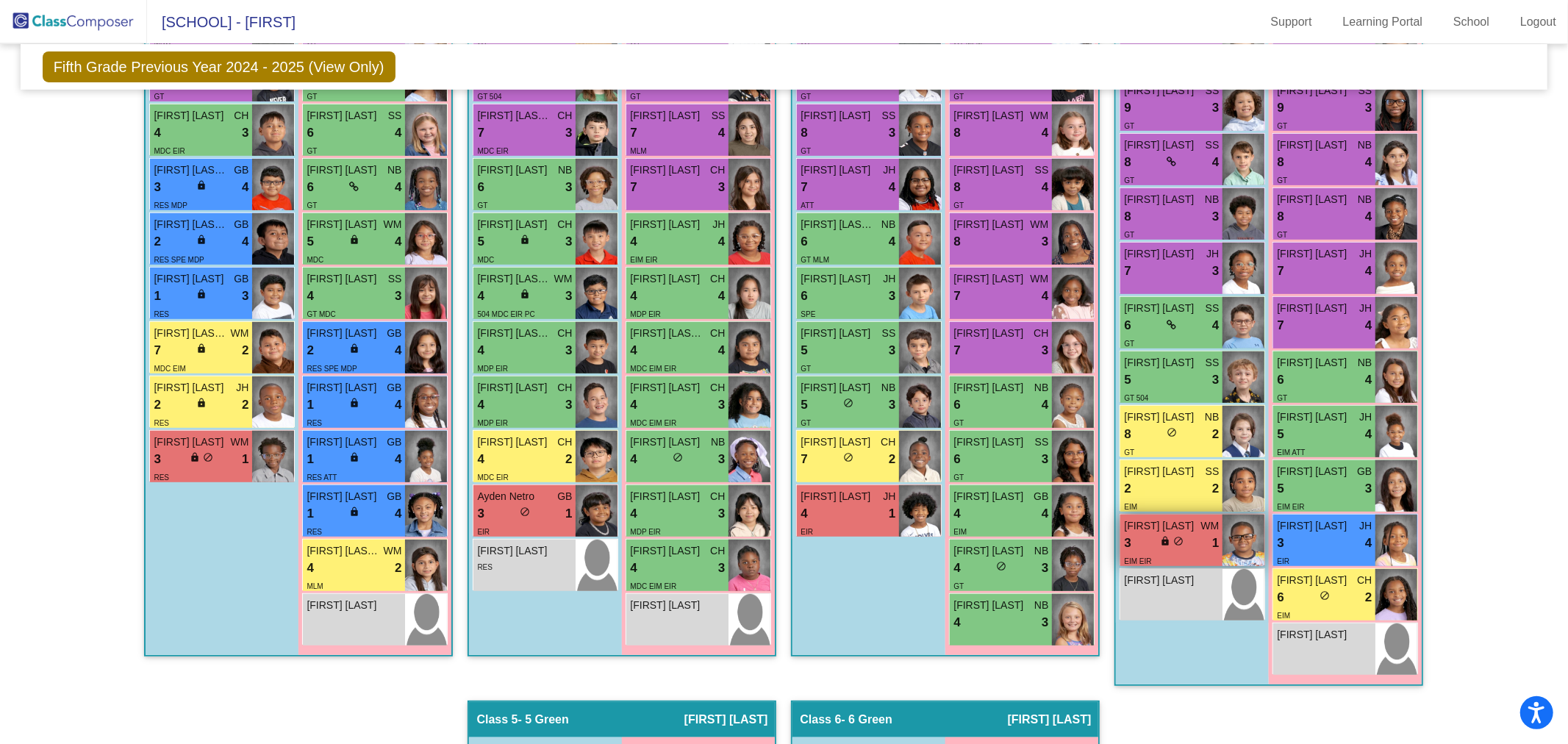 click on "3 lock do_not_disturb_alt 1" at bounding box center (1171, 543) 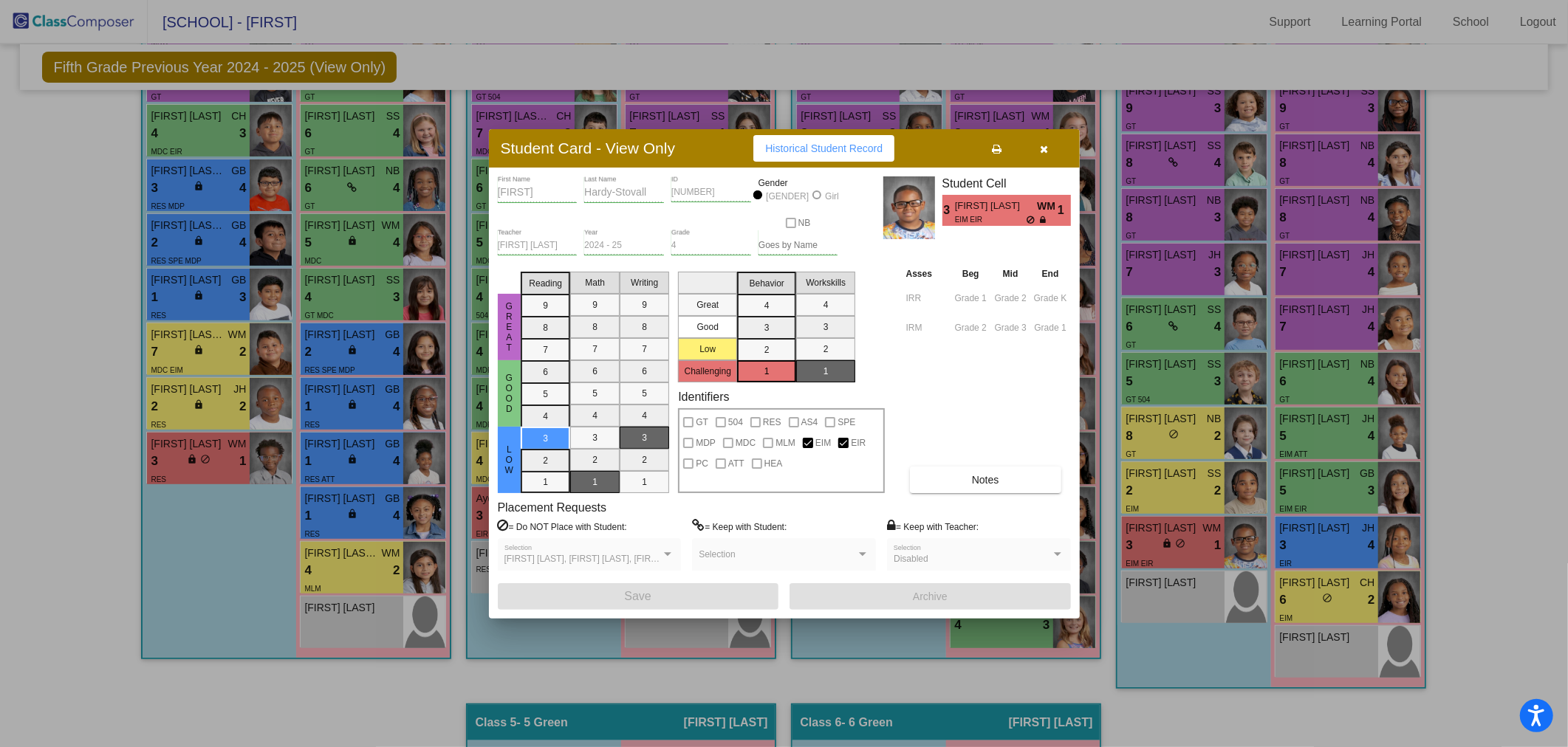 click at bounding box center (1044, 148) 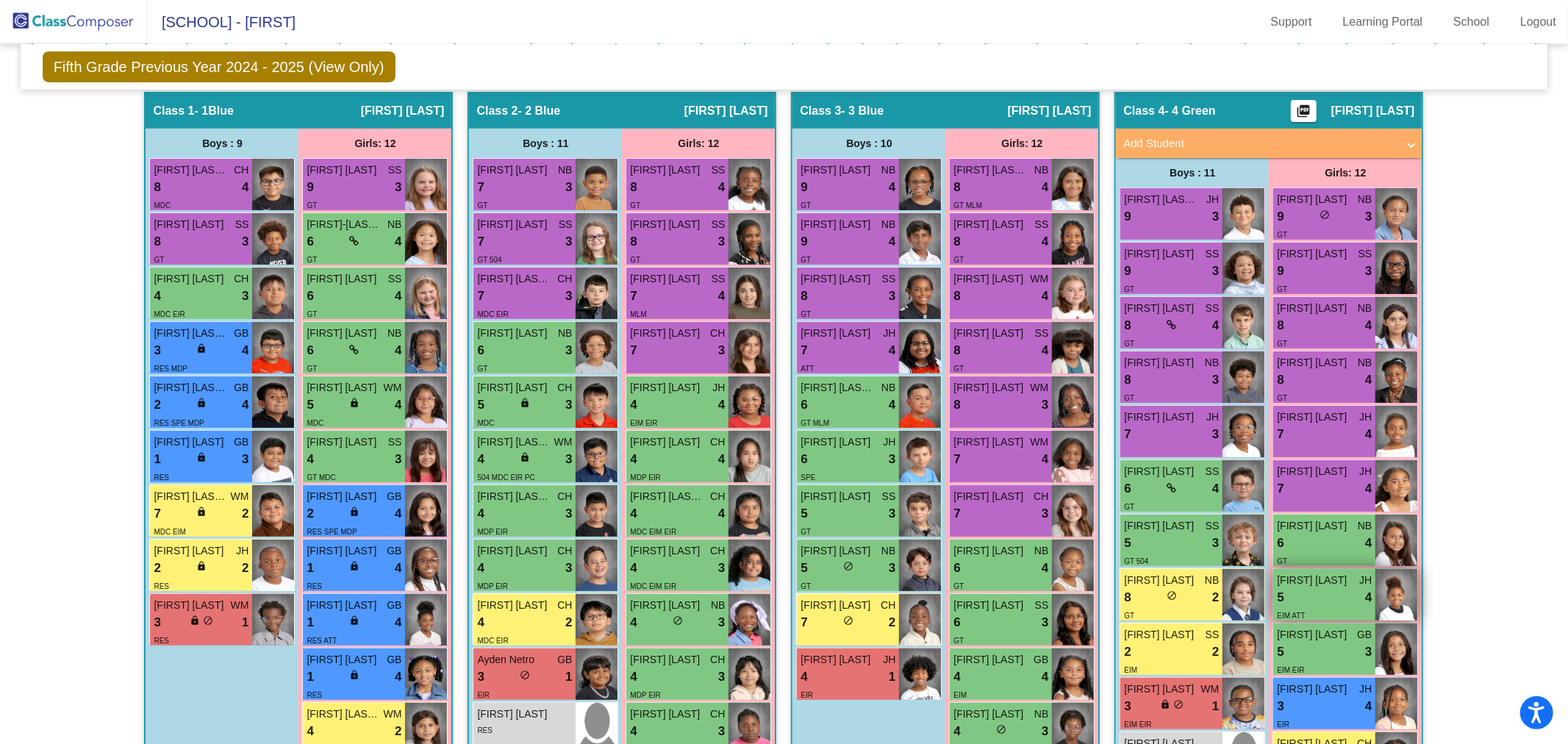 scroll, scrollTop: 245, scrollLeft: 0, axis: vertical 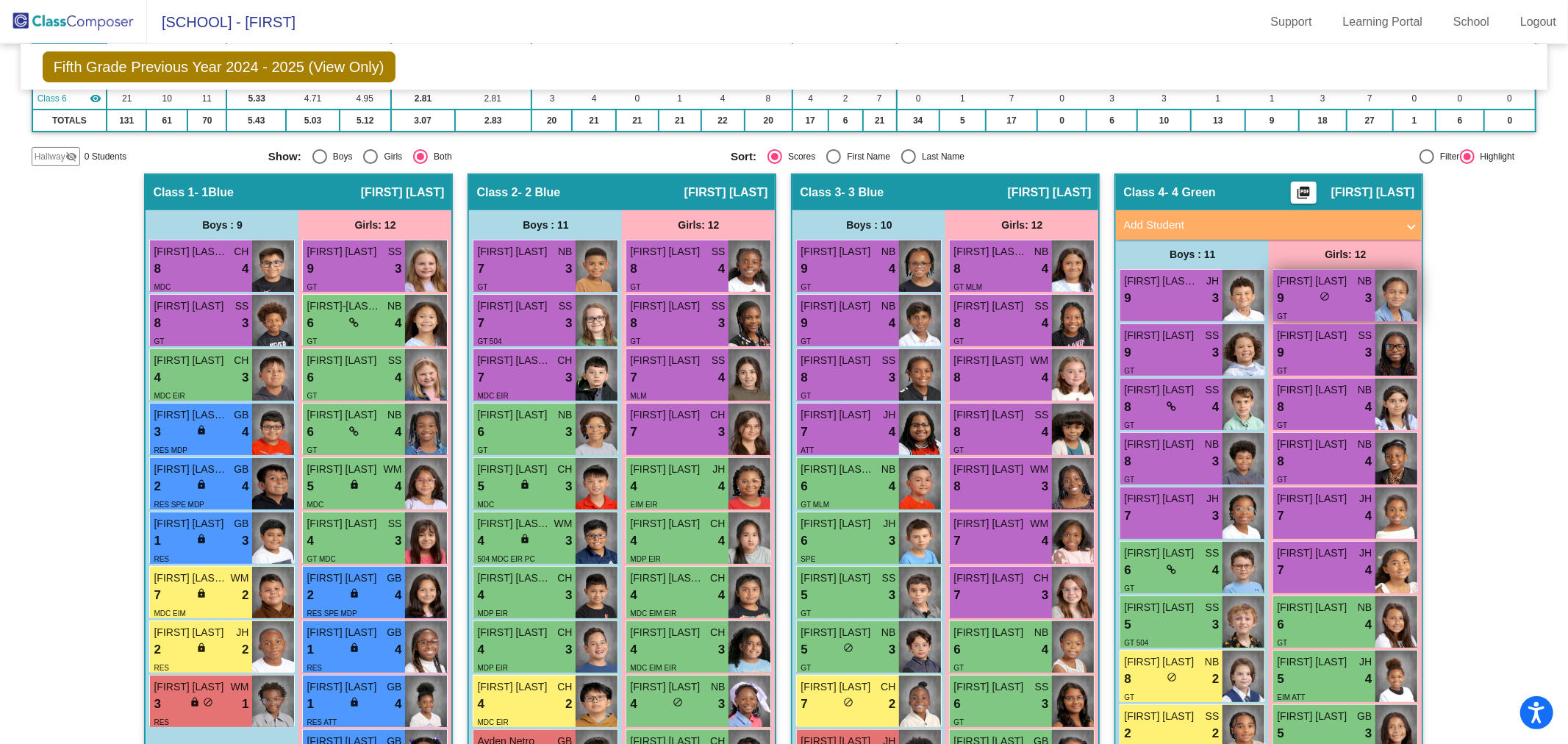 click on "GT" at bounding box center [1324, 315] 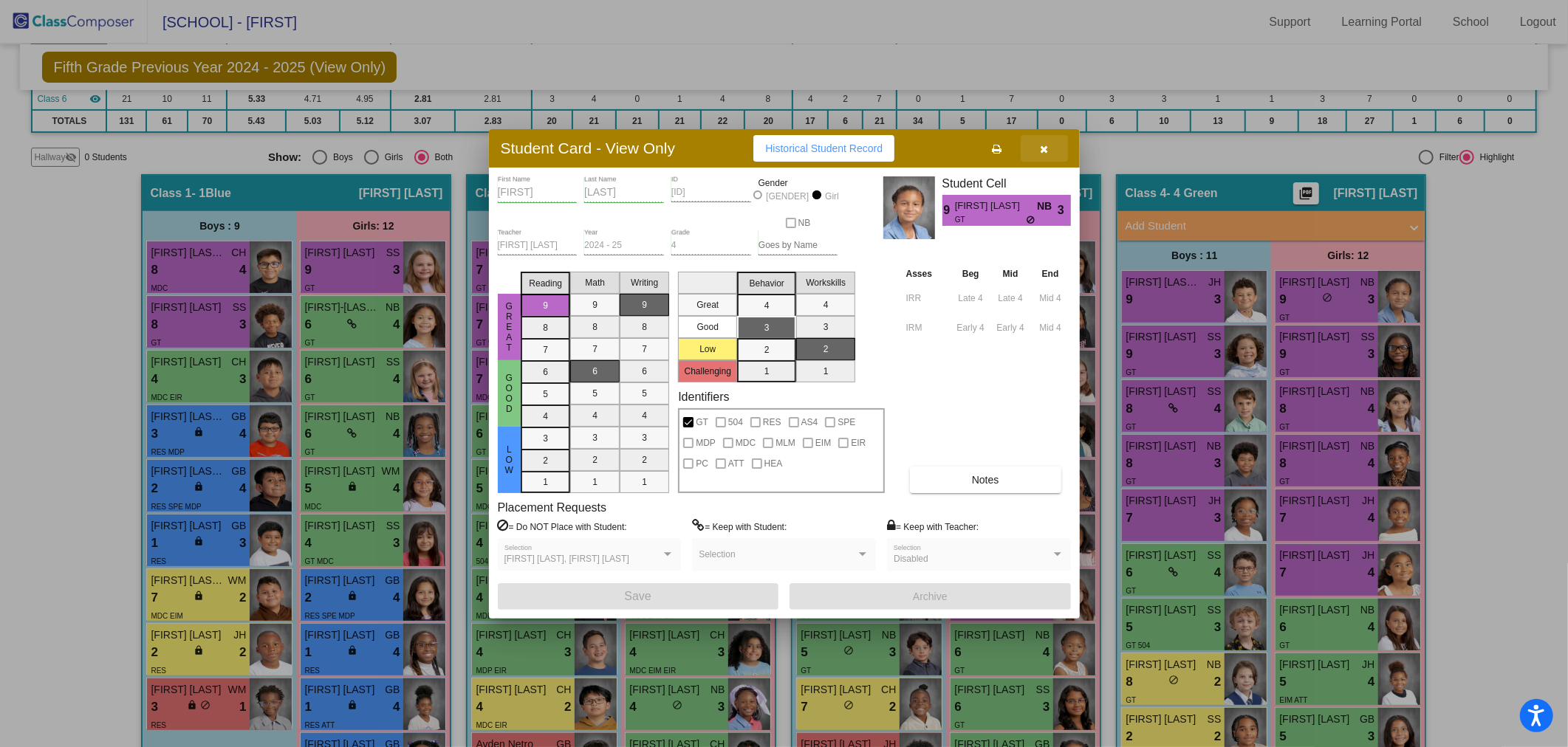 click at bounding box center [1044, 149] 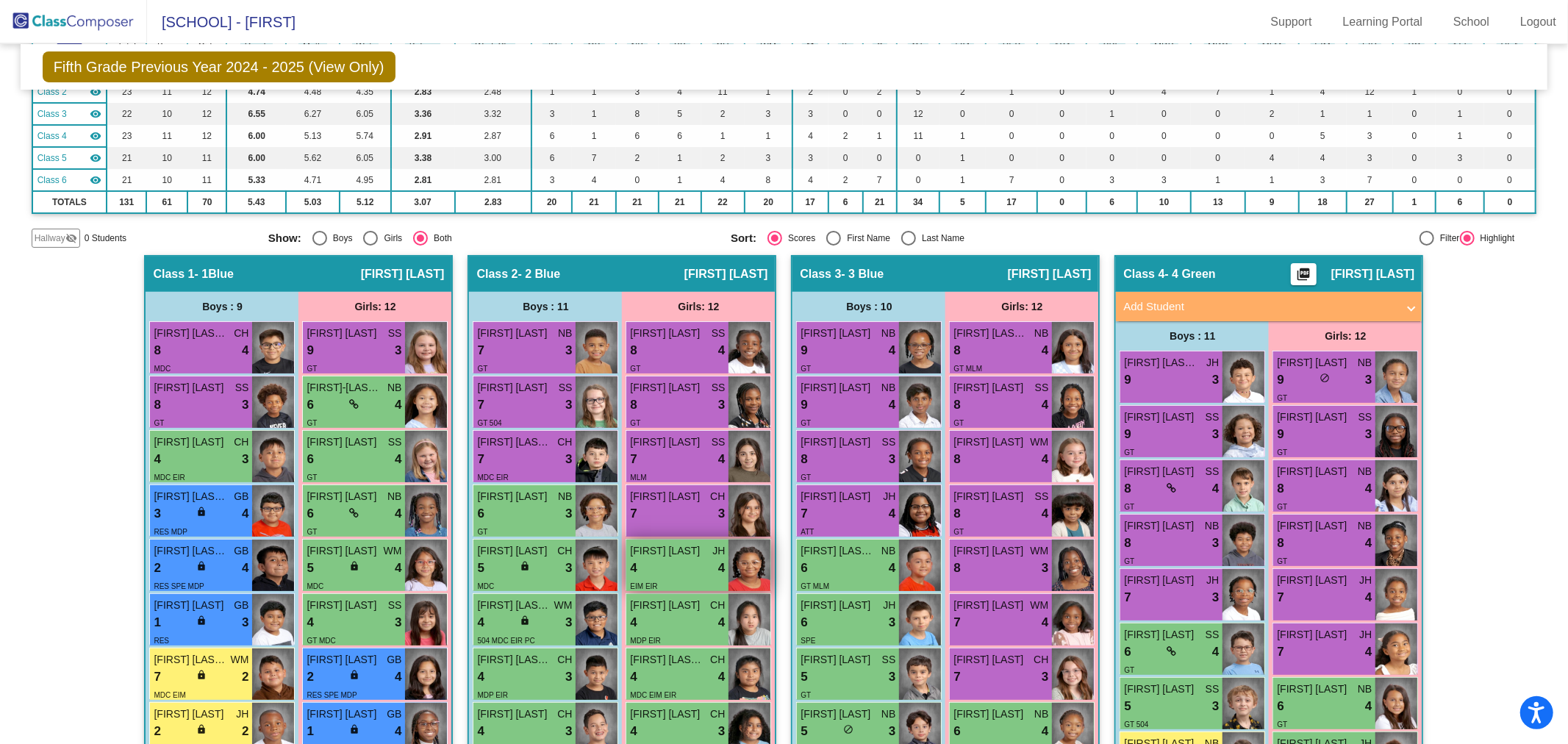 scroll, scrollTop: 82, scrollLeft: 0, axis: vertical 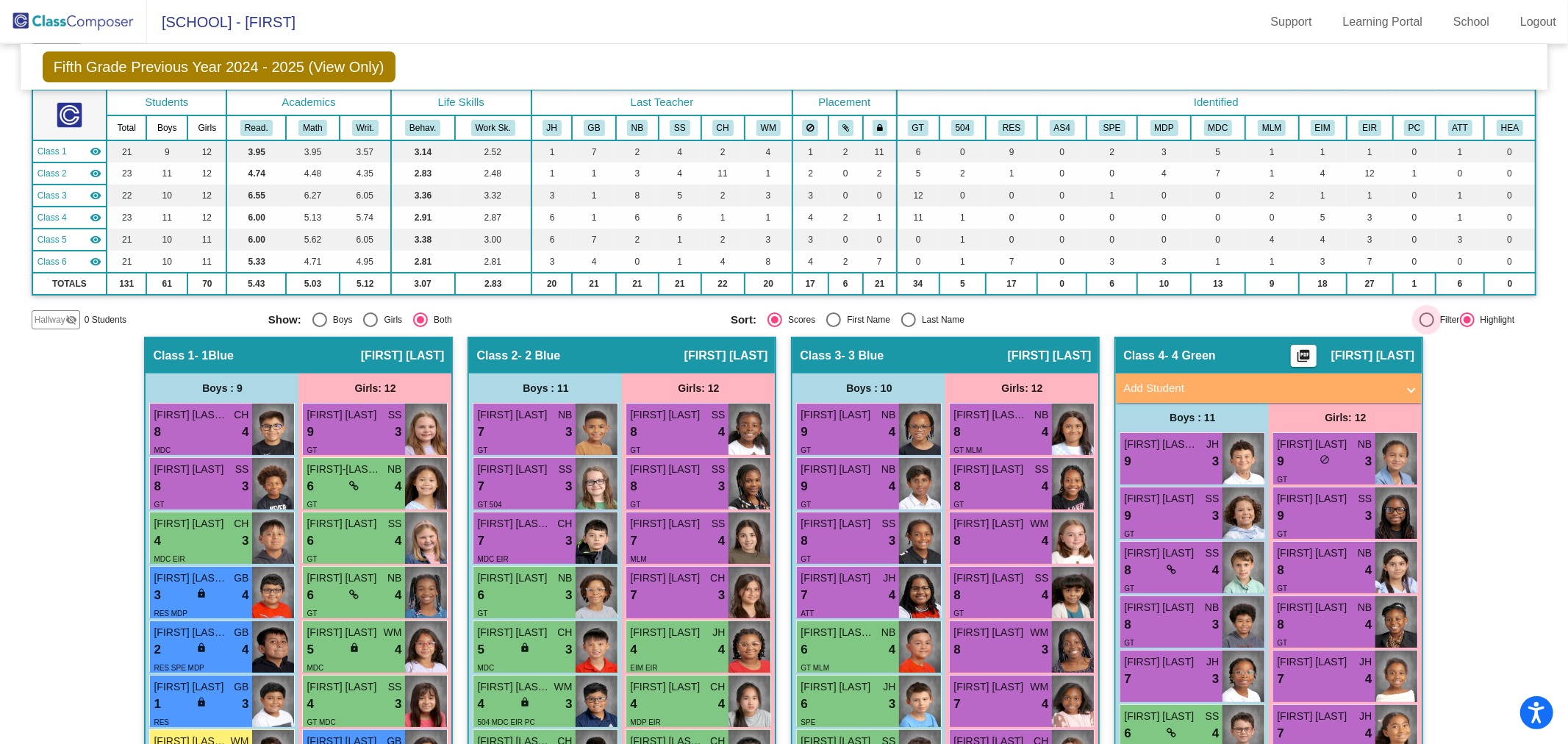 click at bounding box center [1427, 320] 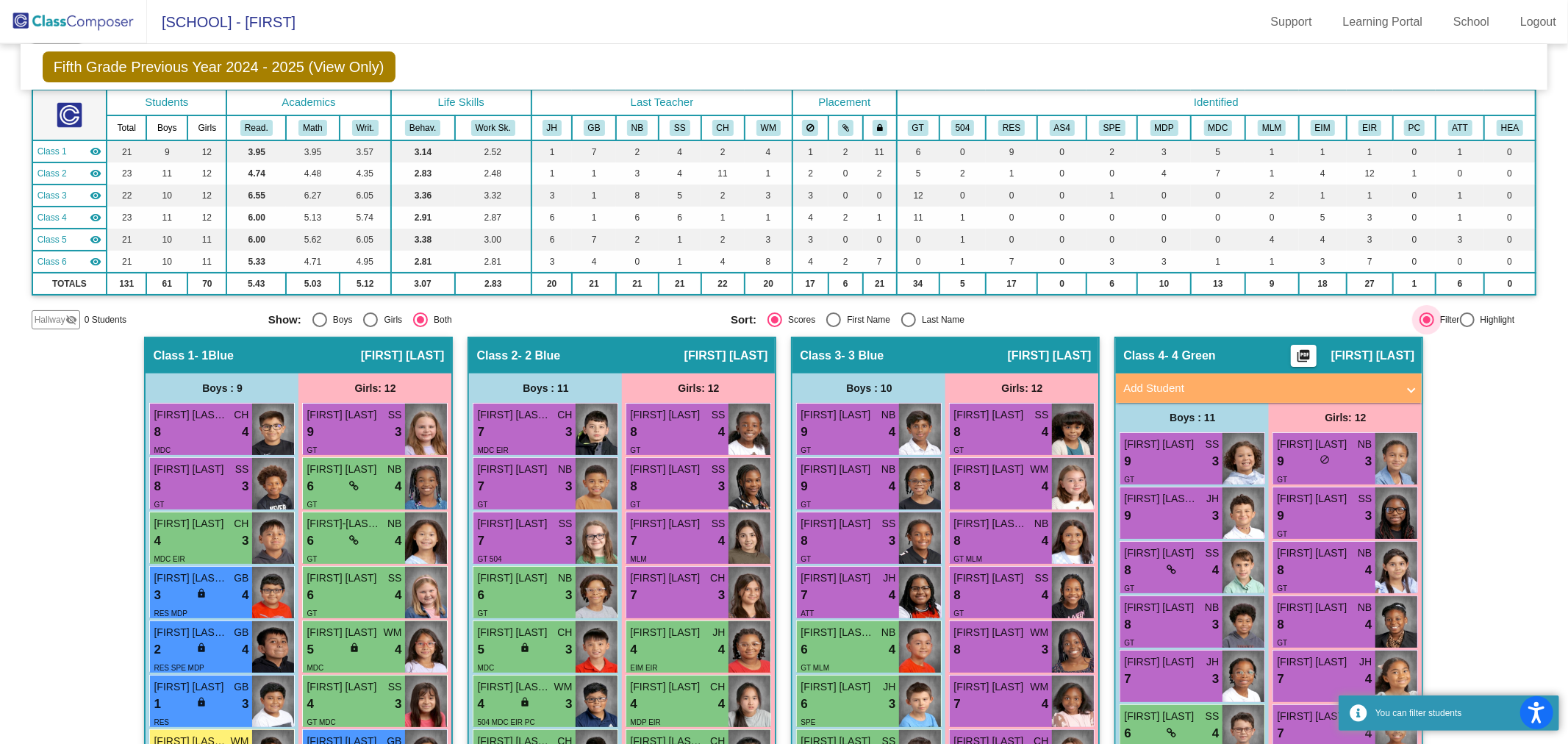 click at bounding box center (1427, 320) 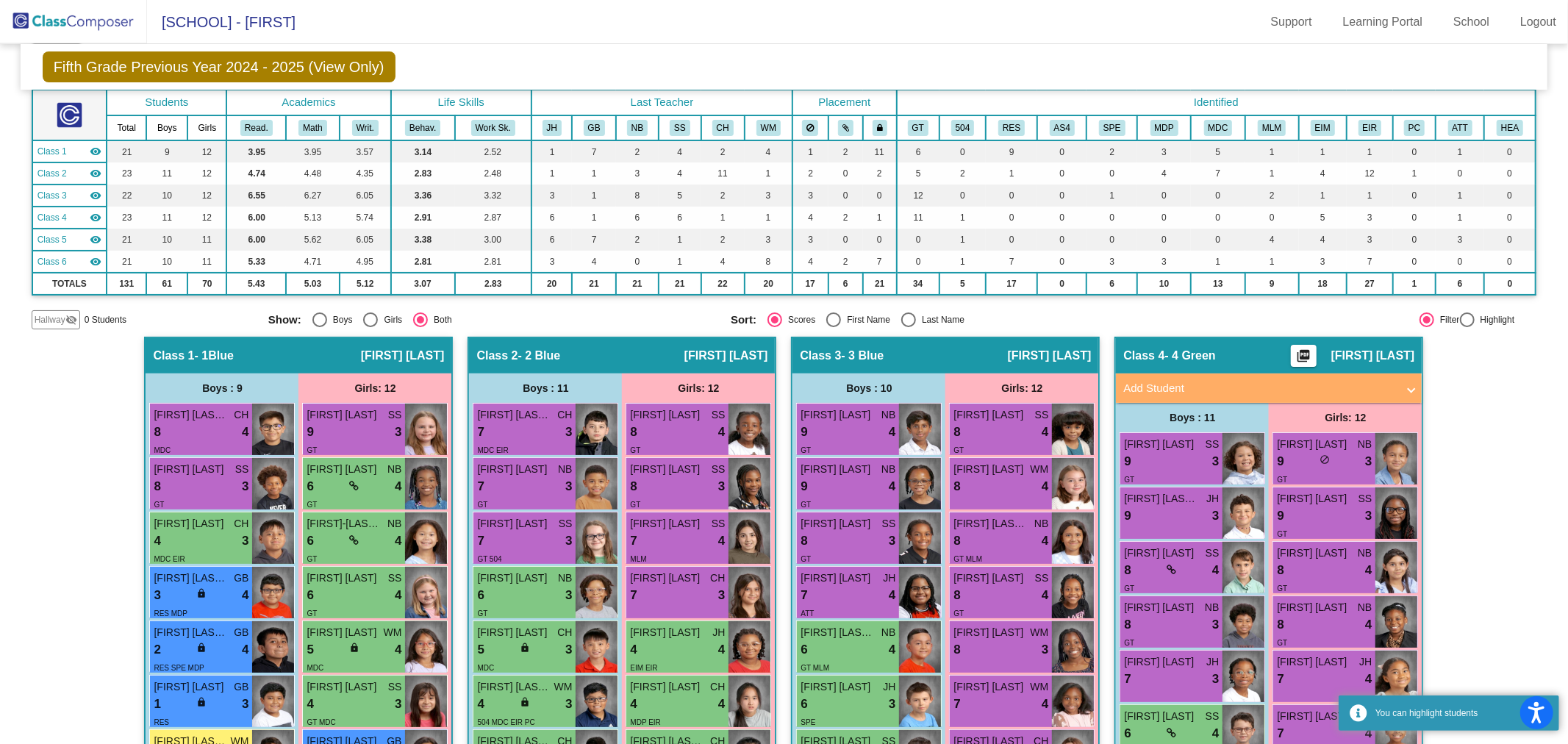 click at bounding box center (1427, 320) 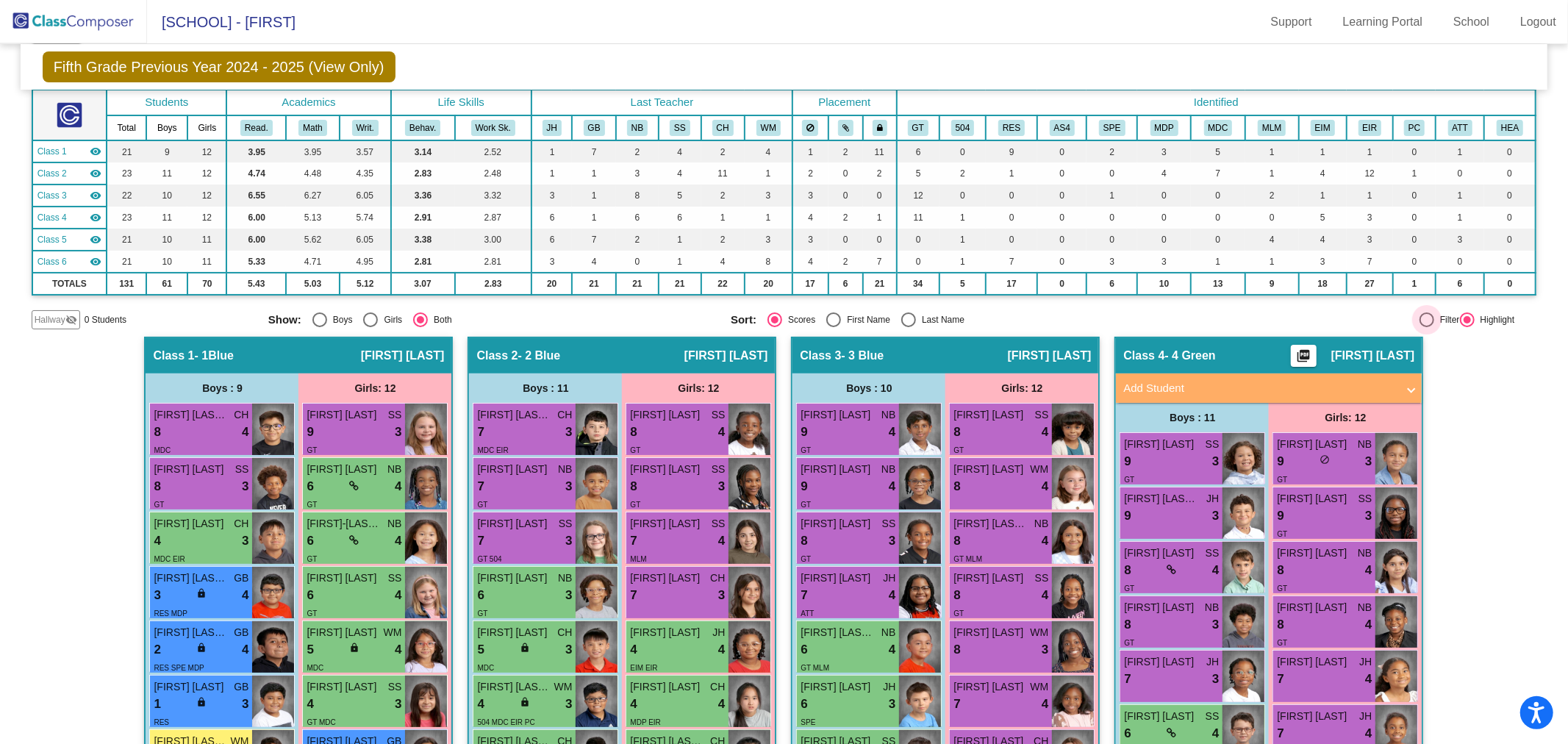 click at bounding box center (1427, 320) 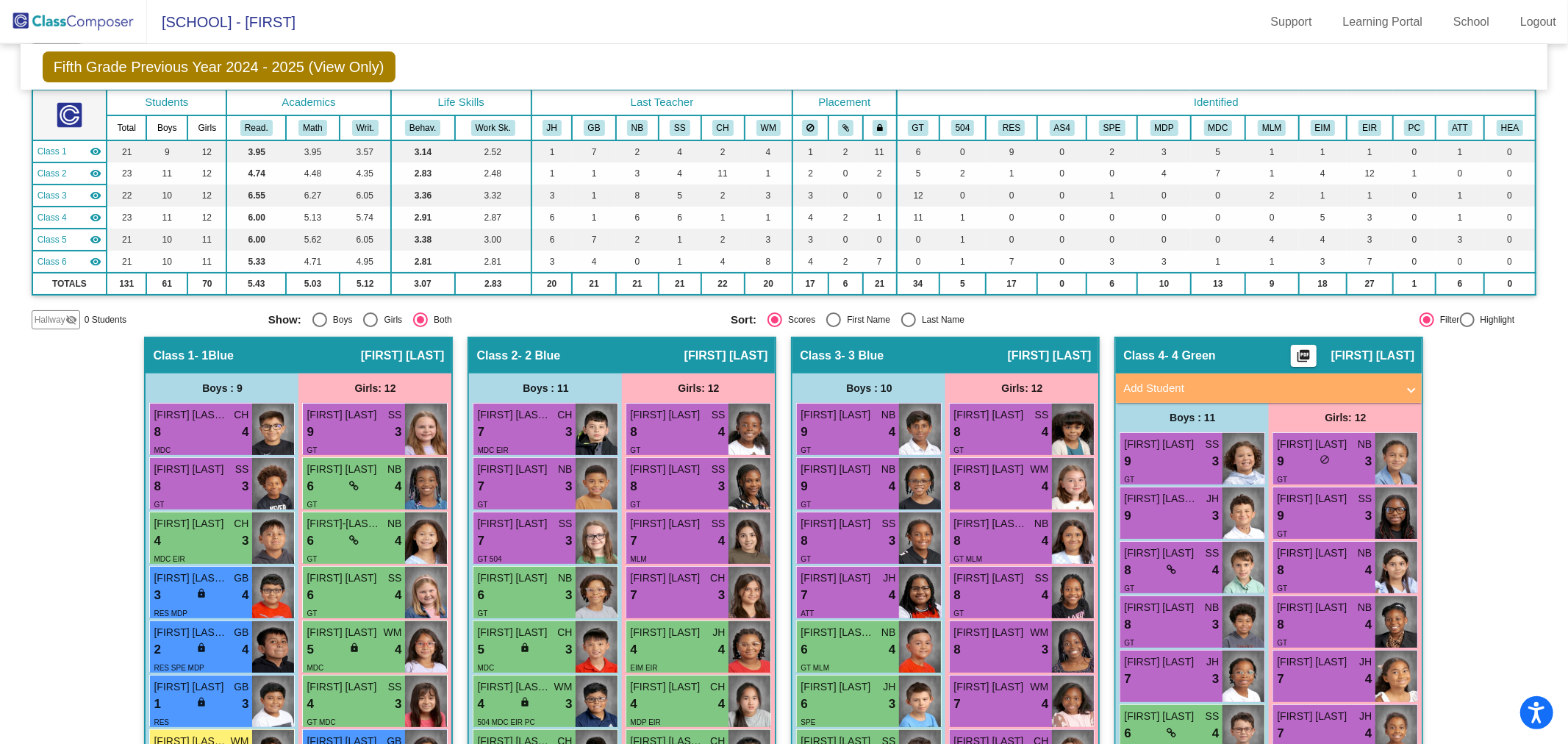 click at bounding box center [1427, 320] 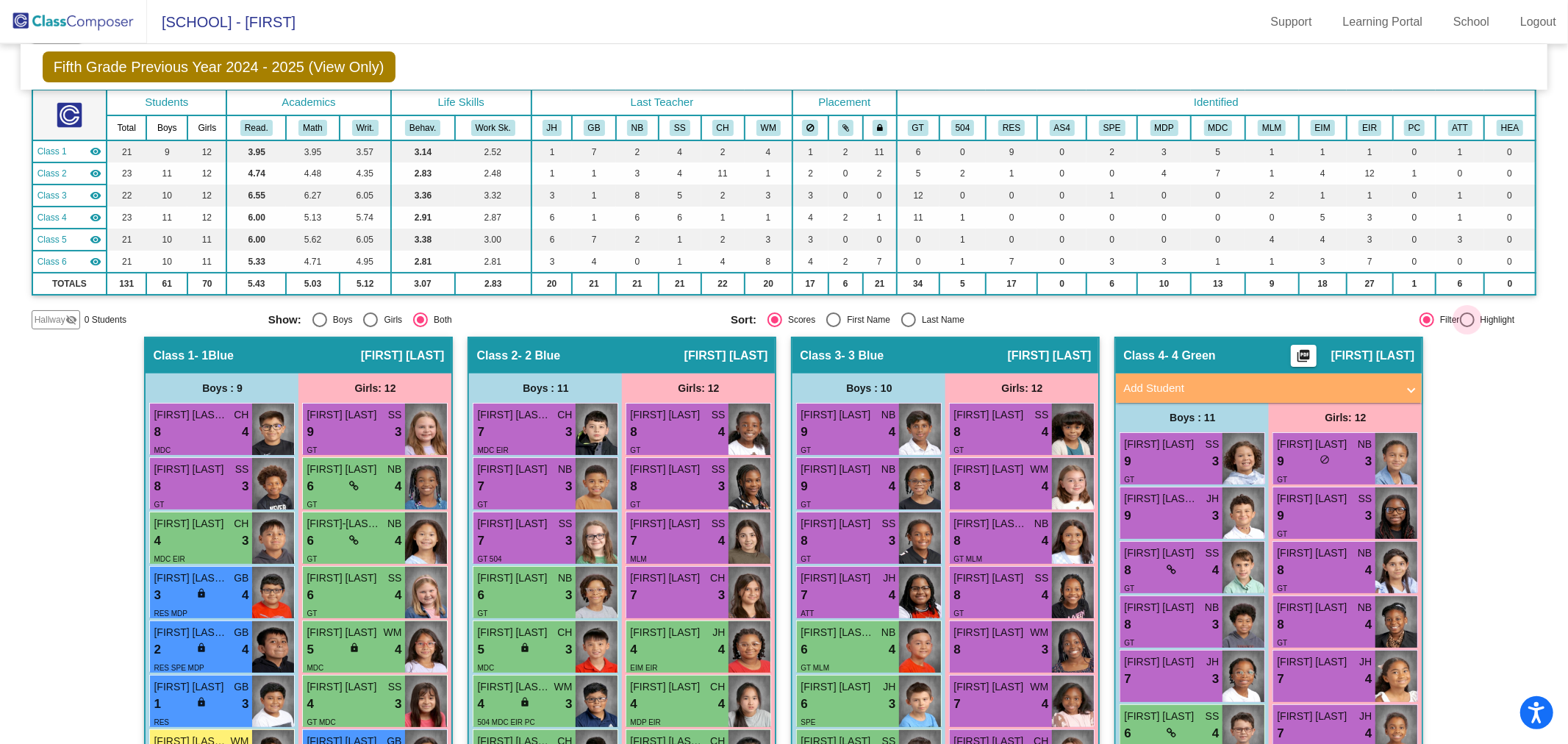 click at bounding box center [1467, 320] 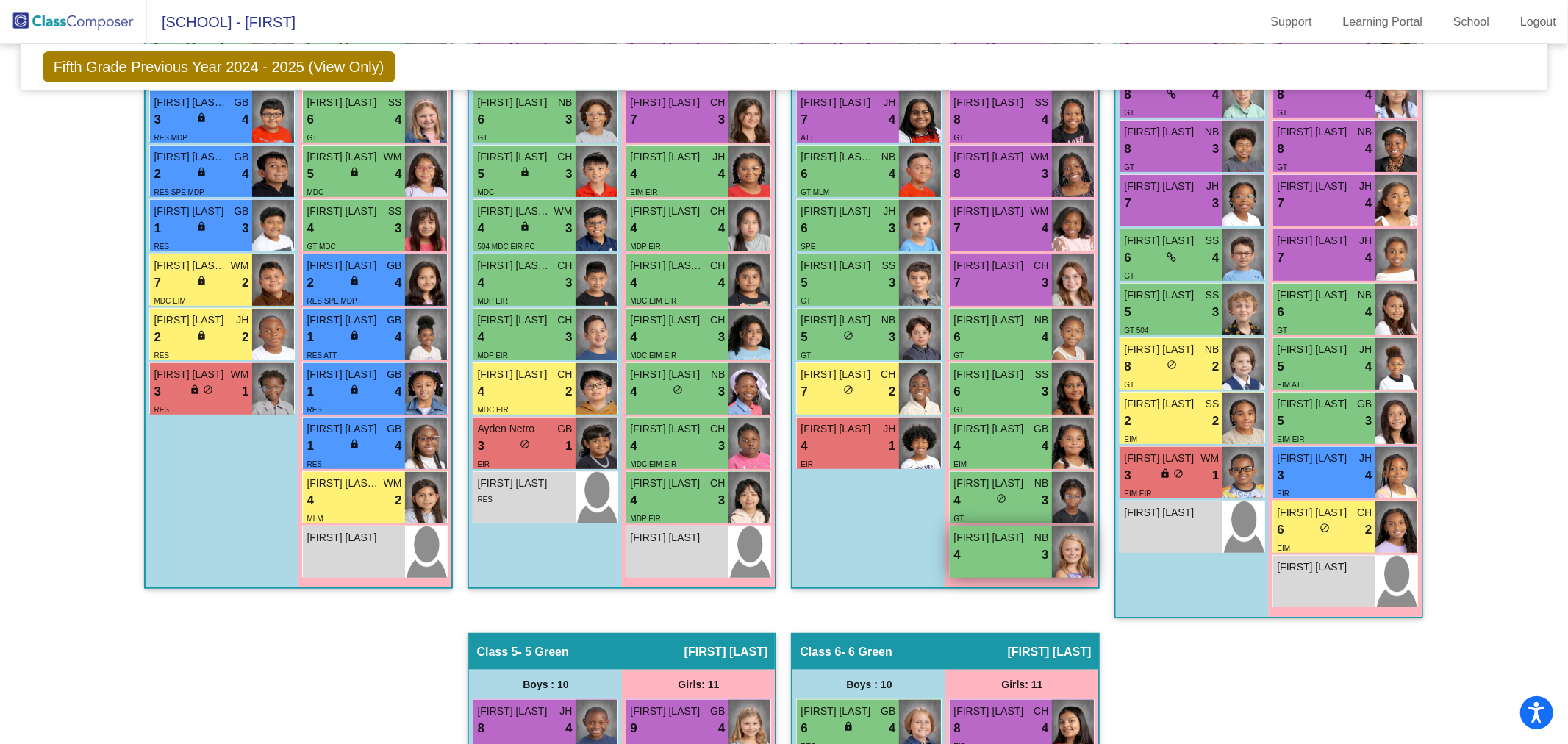 scroll, scrollTop: 476, scrollLeft: 0, axis: vertical 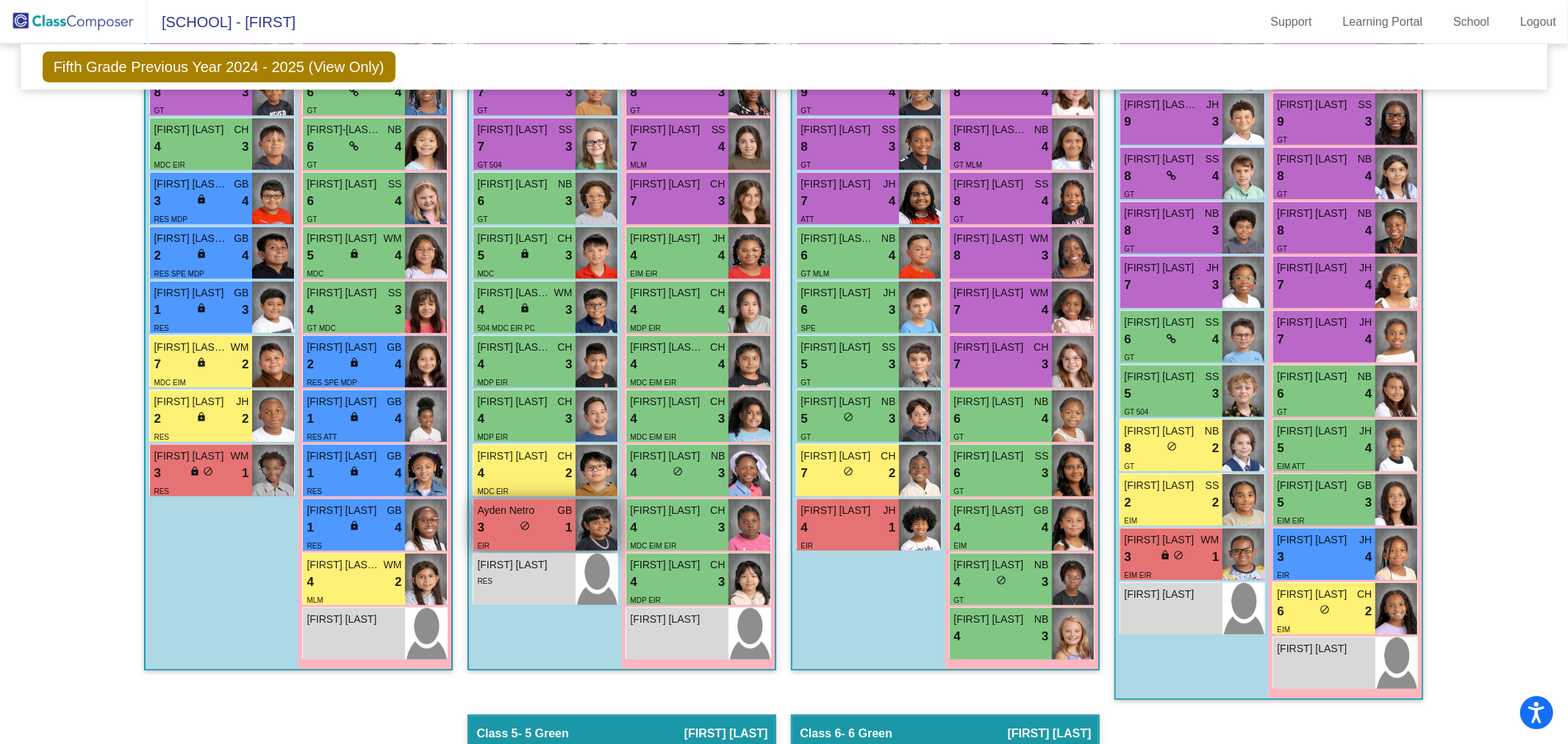 click on "do_not_disturb_alt" at bounding box center (525, 526) 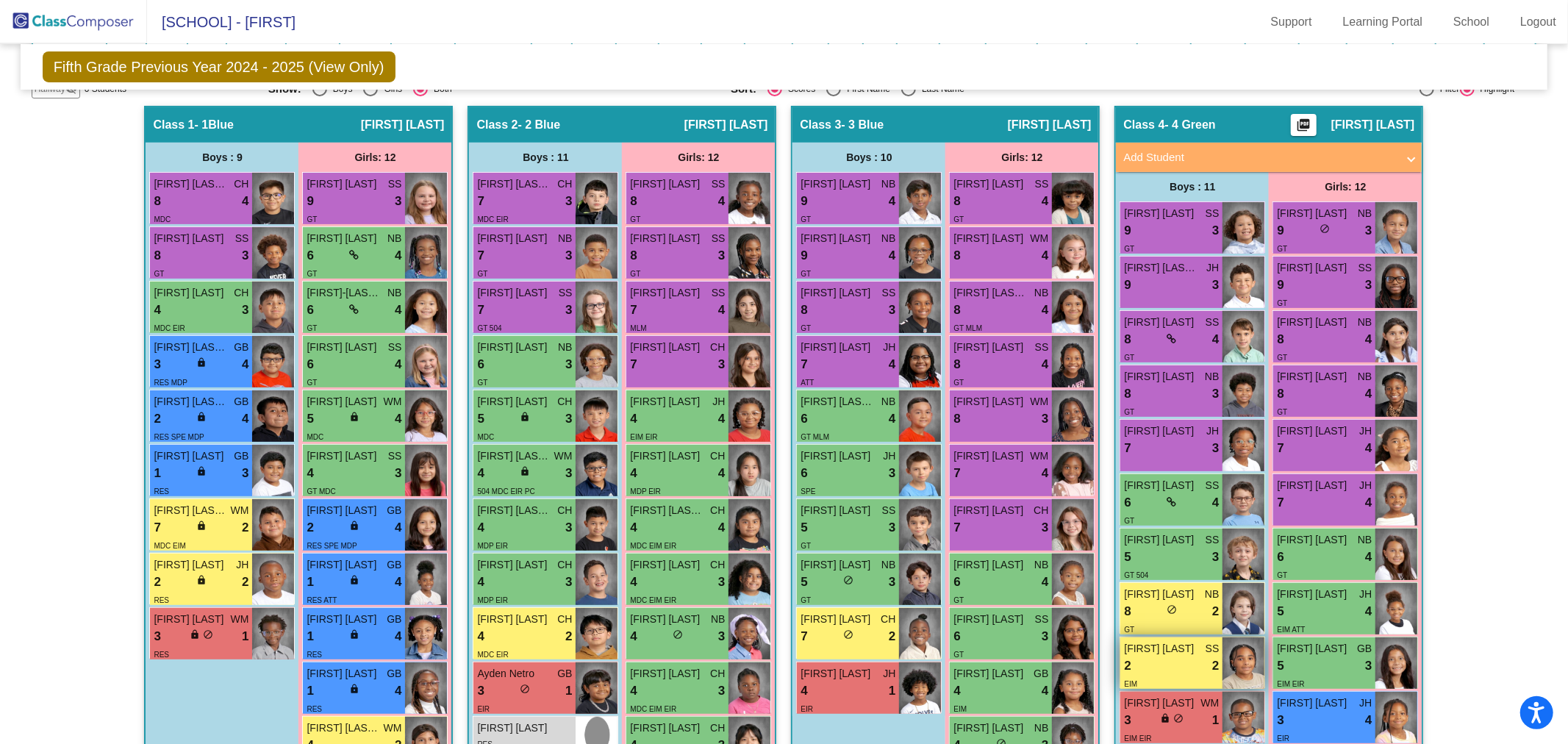scroll, scrollTop: 476, scrollLeft: 0, axis: vertical 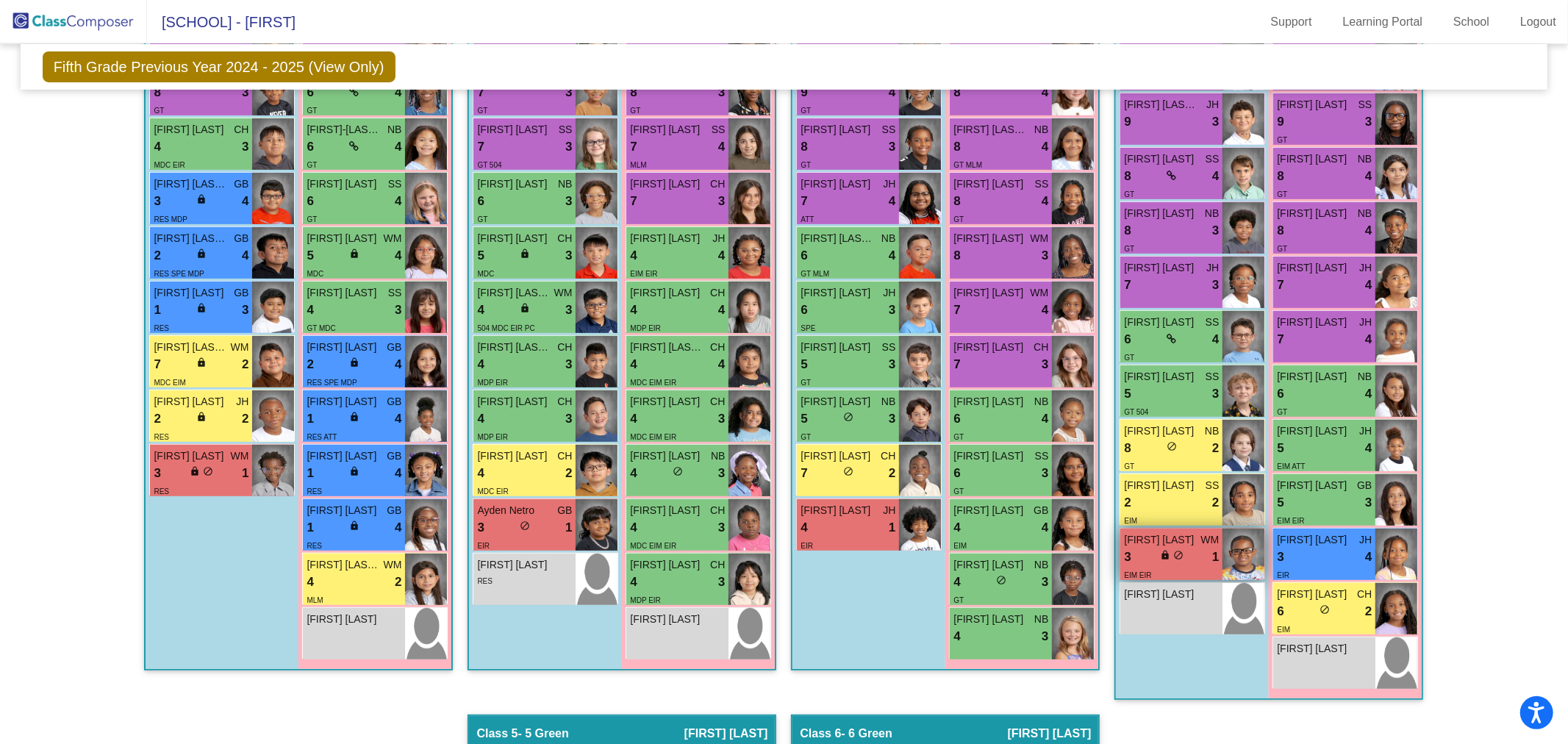 click on "3 lock do_not_disturb_alt 1" at bounding box center [1171, 557] 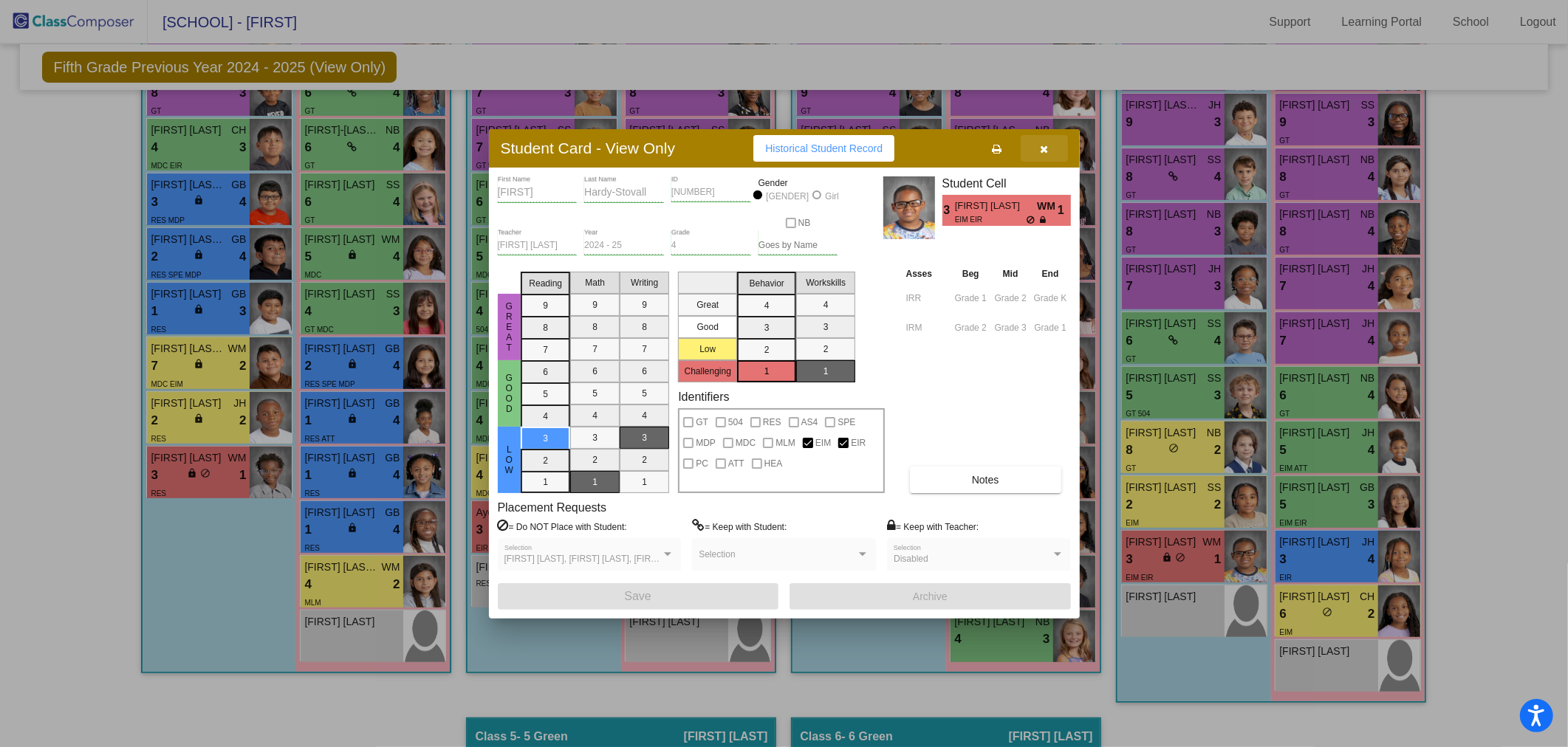 click at bounding box center (1044, 148) 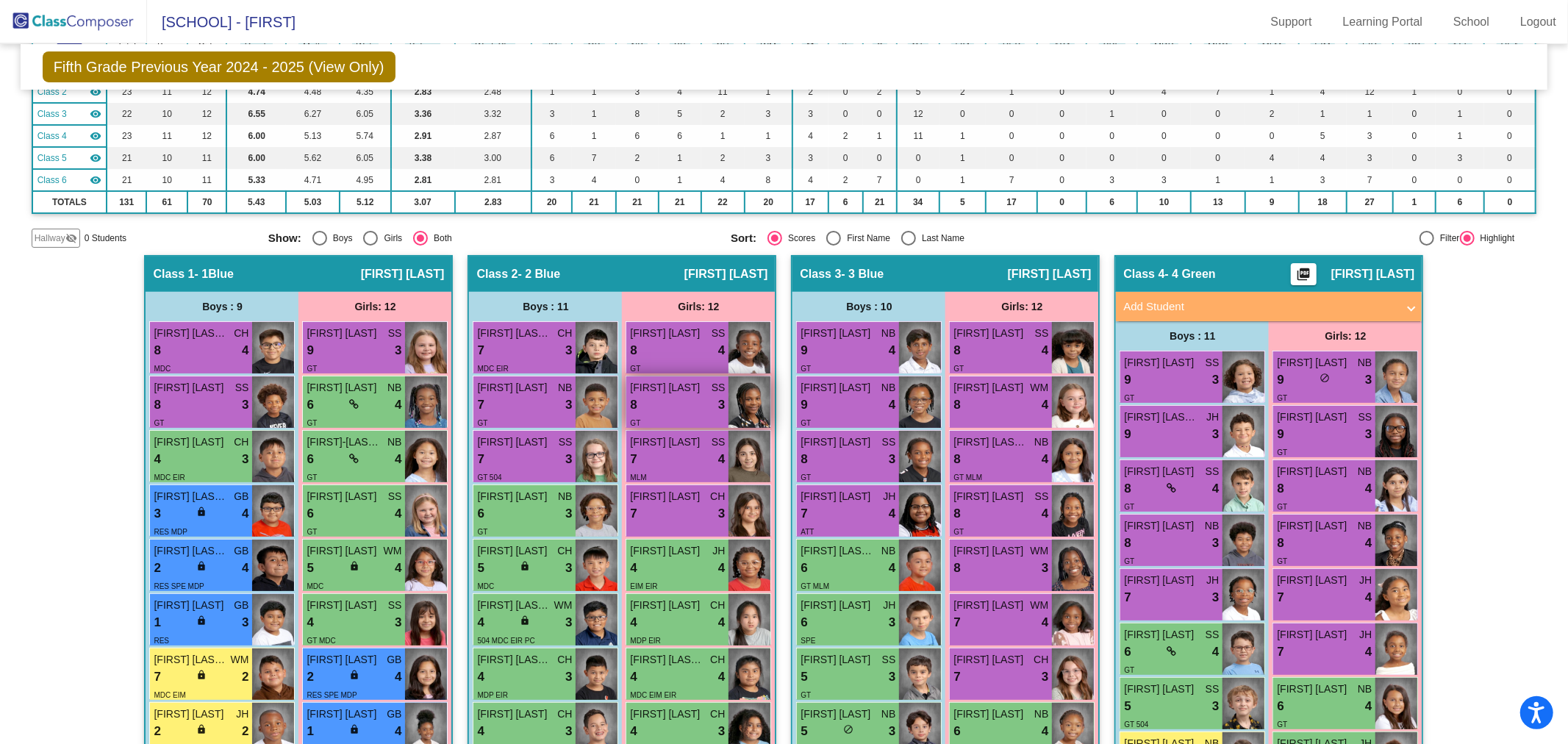 scroll, scrollTop: 326, scrollLeft: 0, axis: vertical 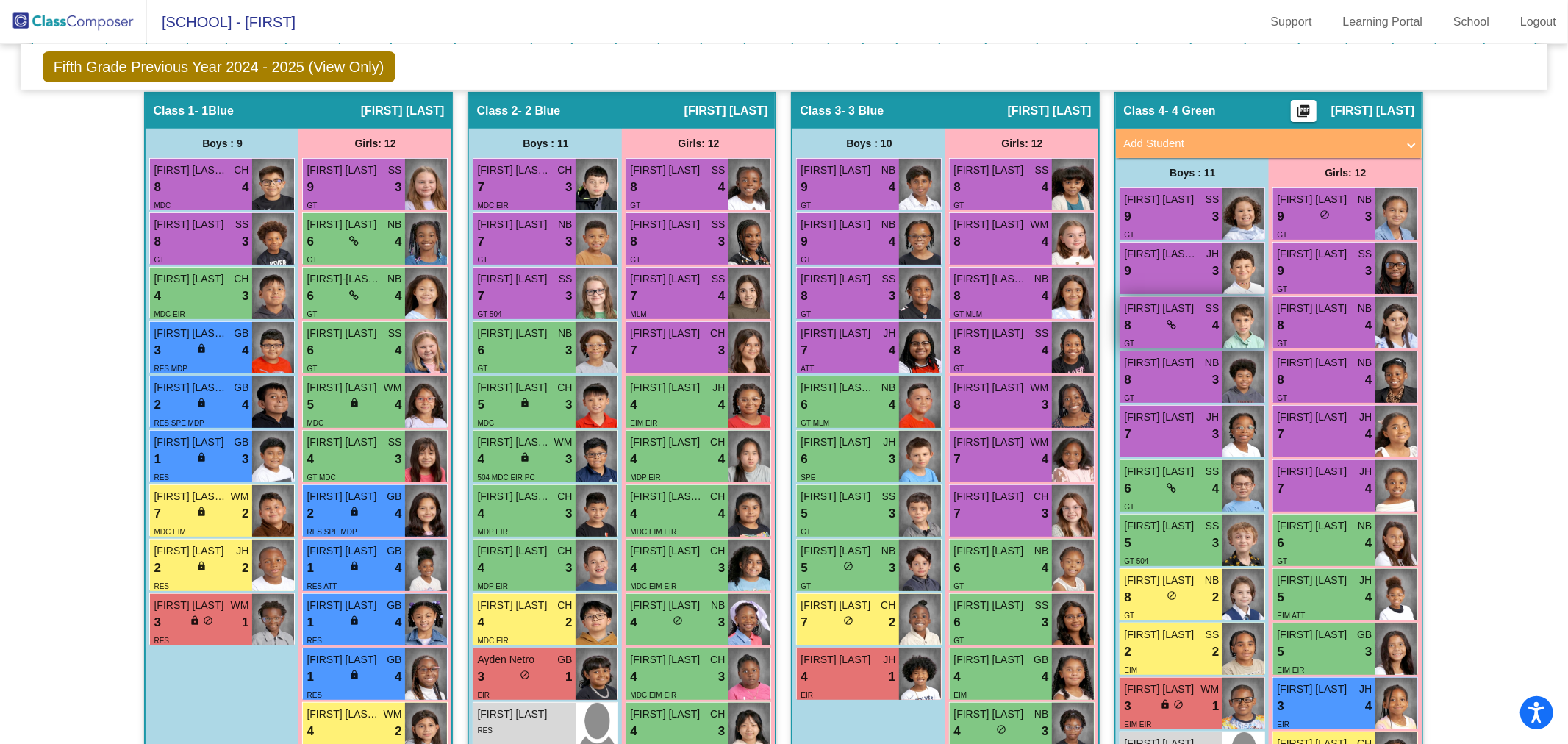 click on "8 lock do_not_disturb_alt 4" at bounding box center (1171, 326) 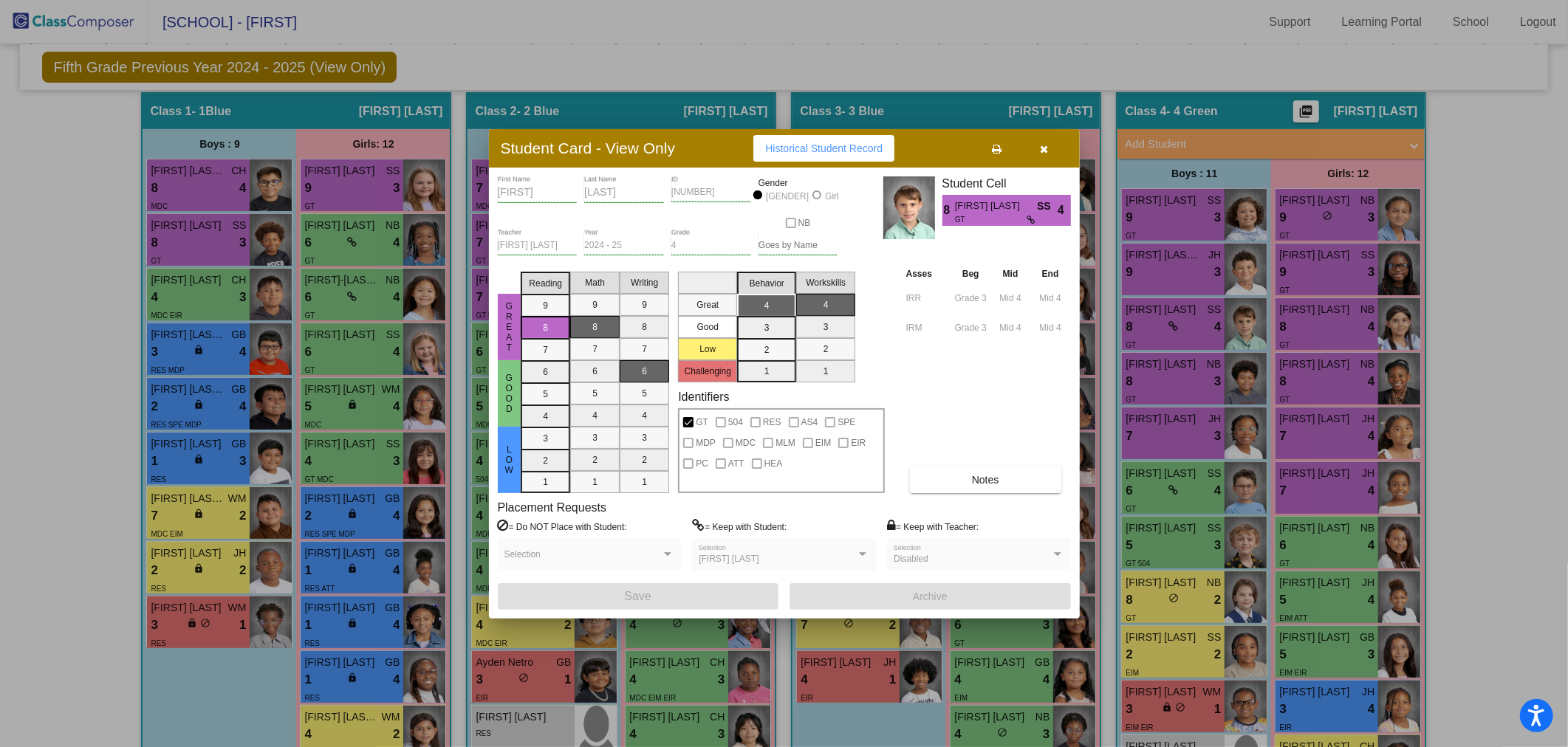 click at bounding box center (1044, 149) 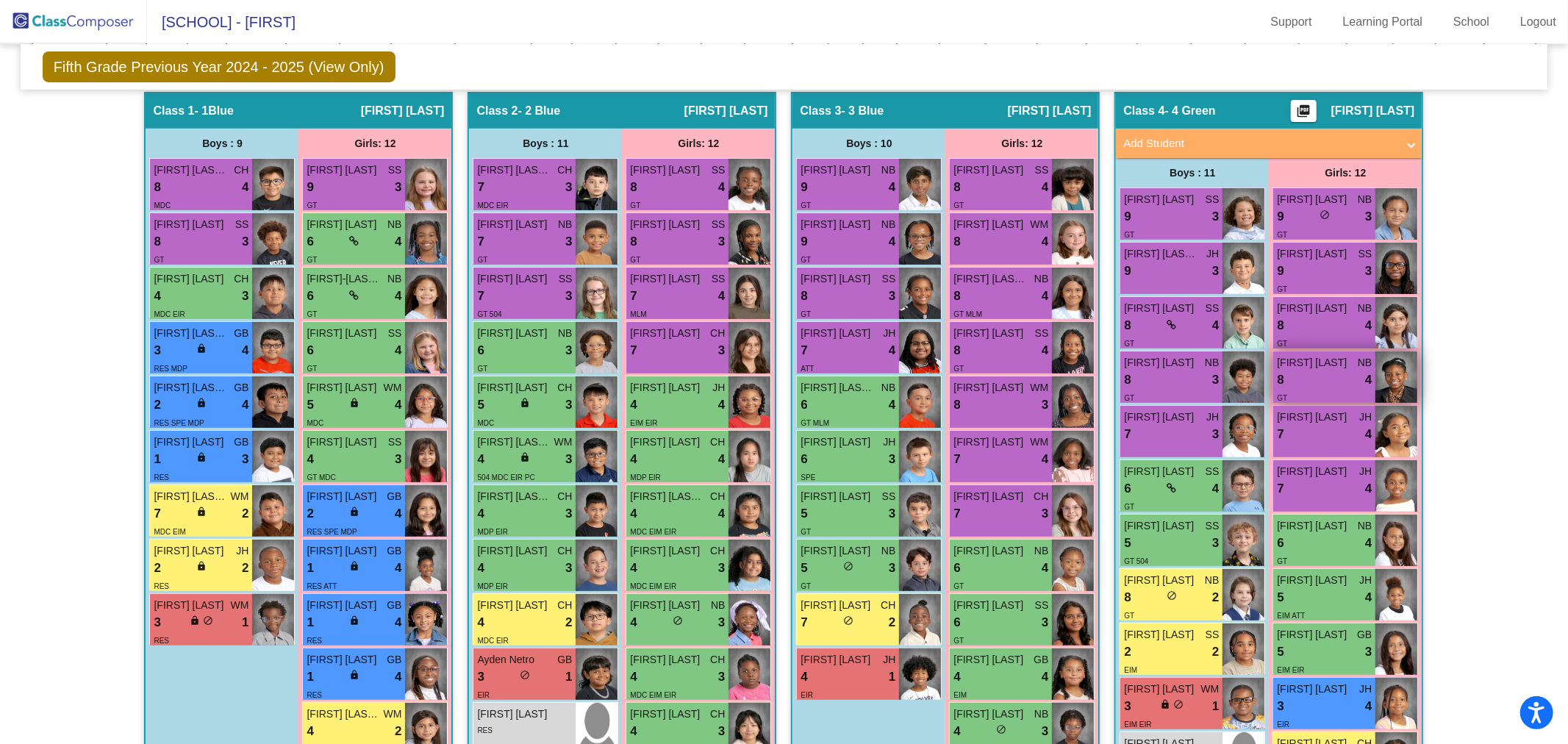 click on "[FIRST] [LAST]" at bounding box center (1314, 362) 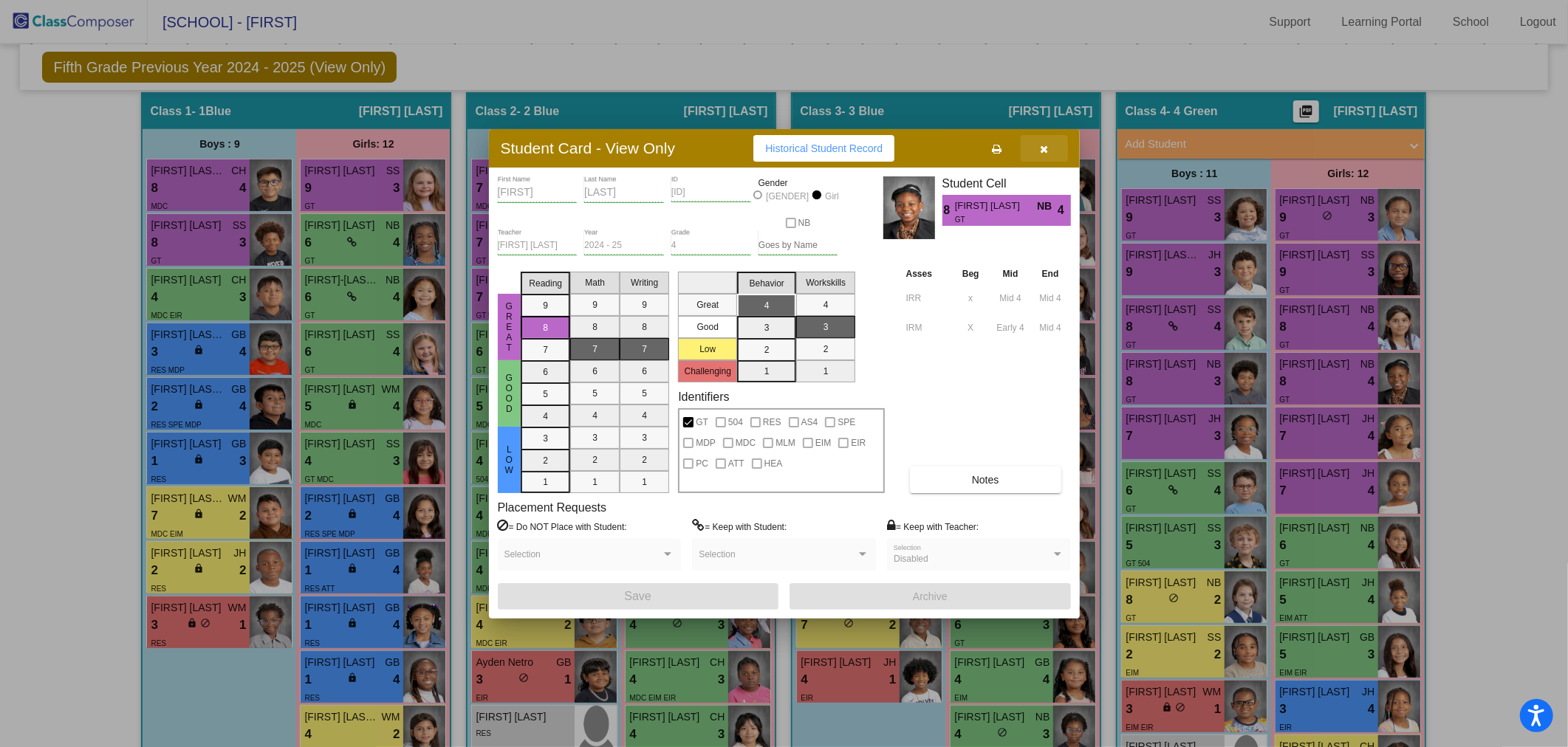 click at bounding box center (1044, 149) 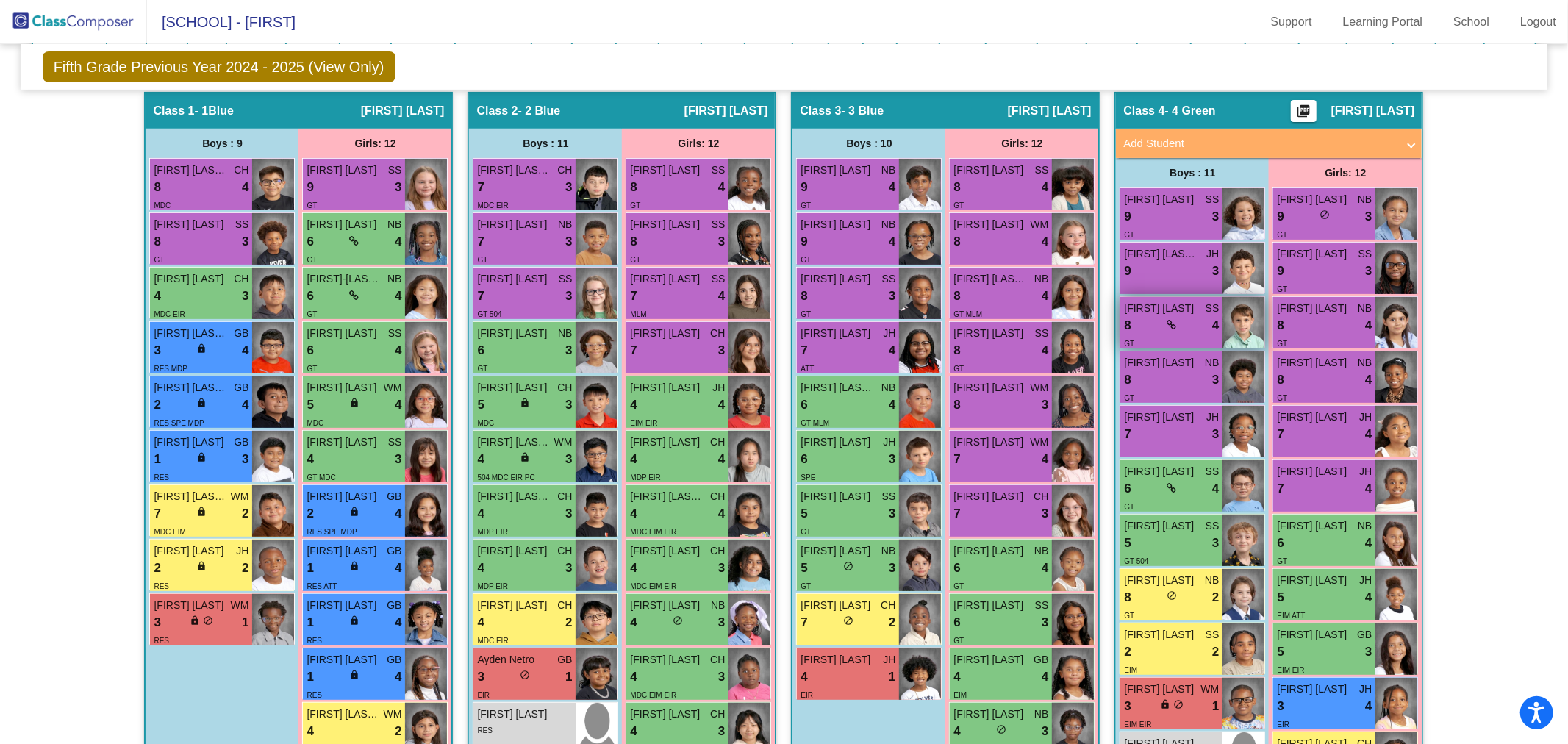 click at bounding box center (1171, 325) 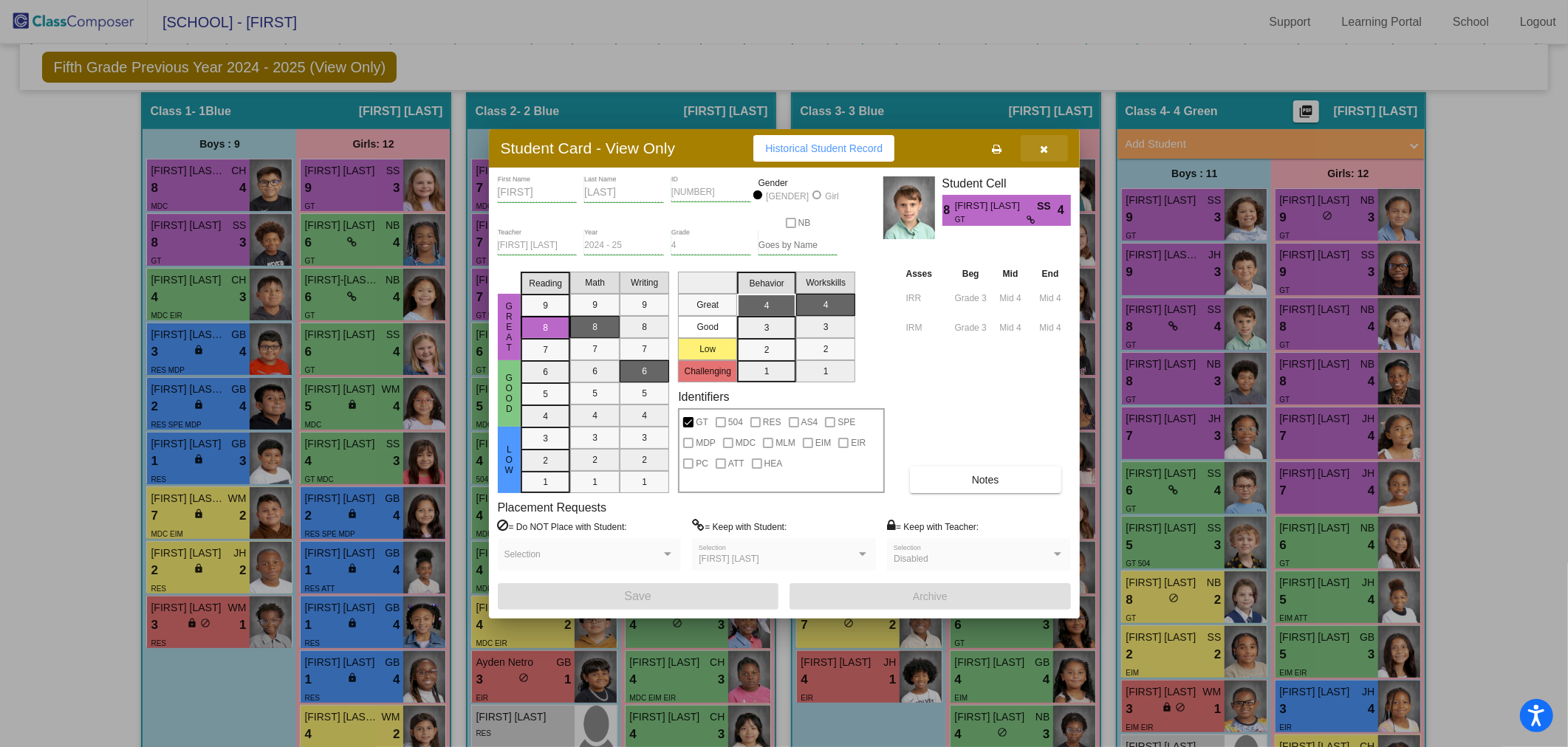 click at bounding box center (1044, 149) 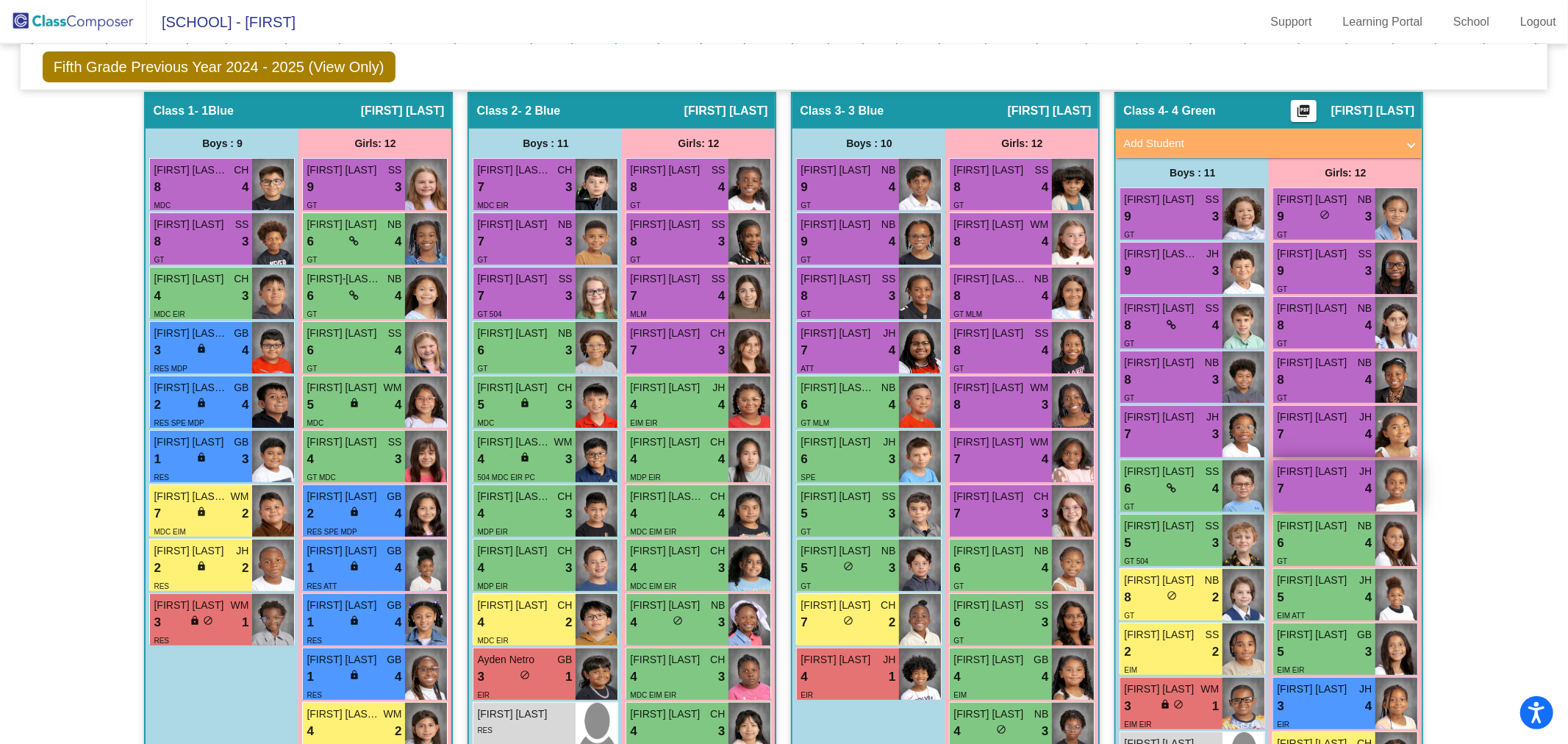 scroll, scrollTop: 408, scrollLeft: 0, axis: vertical 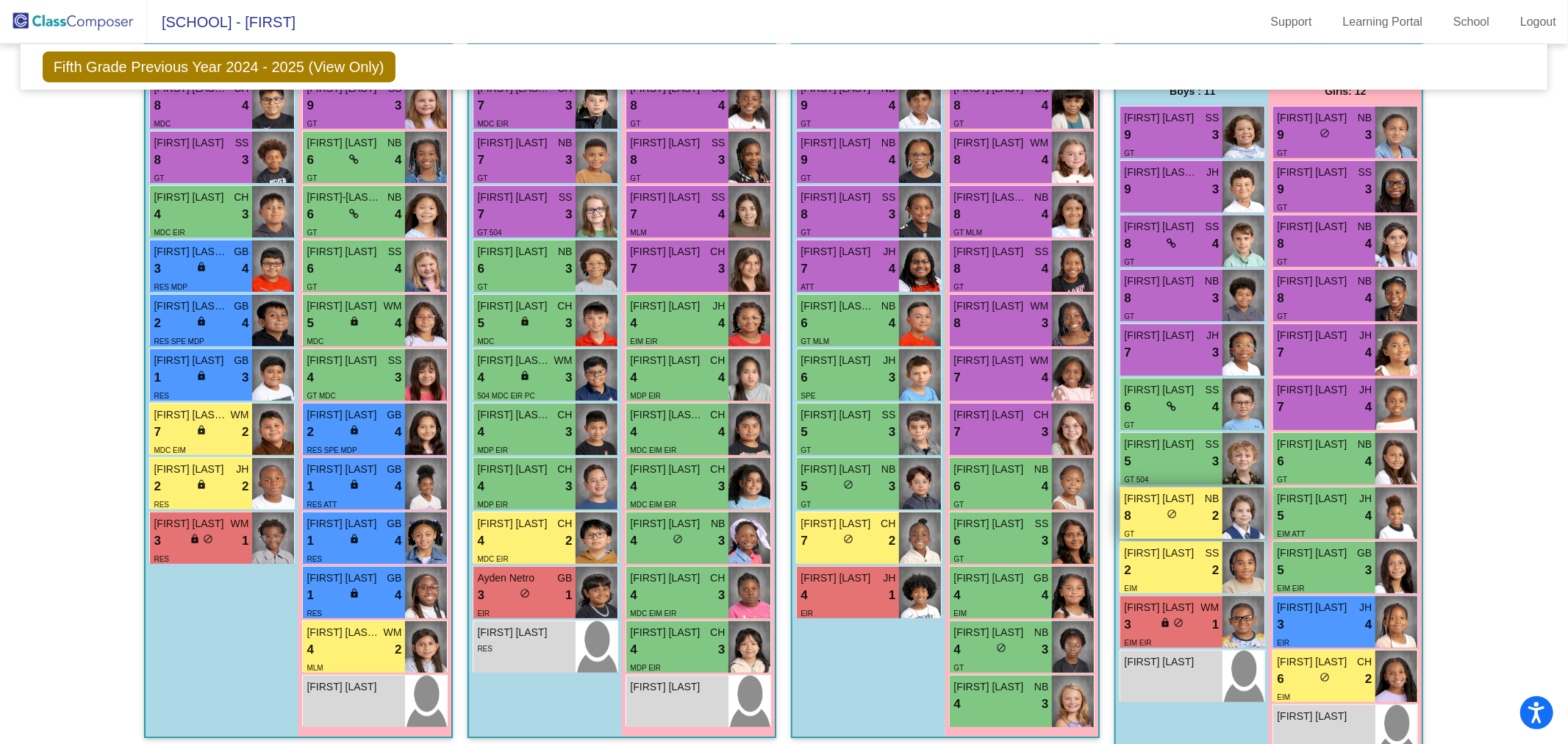 click on "lock do_not_disturb_alt" at bounding box center [1172, 515] 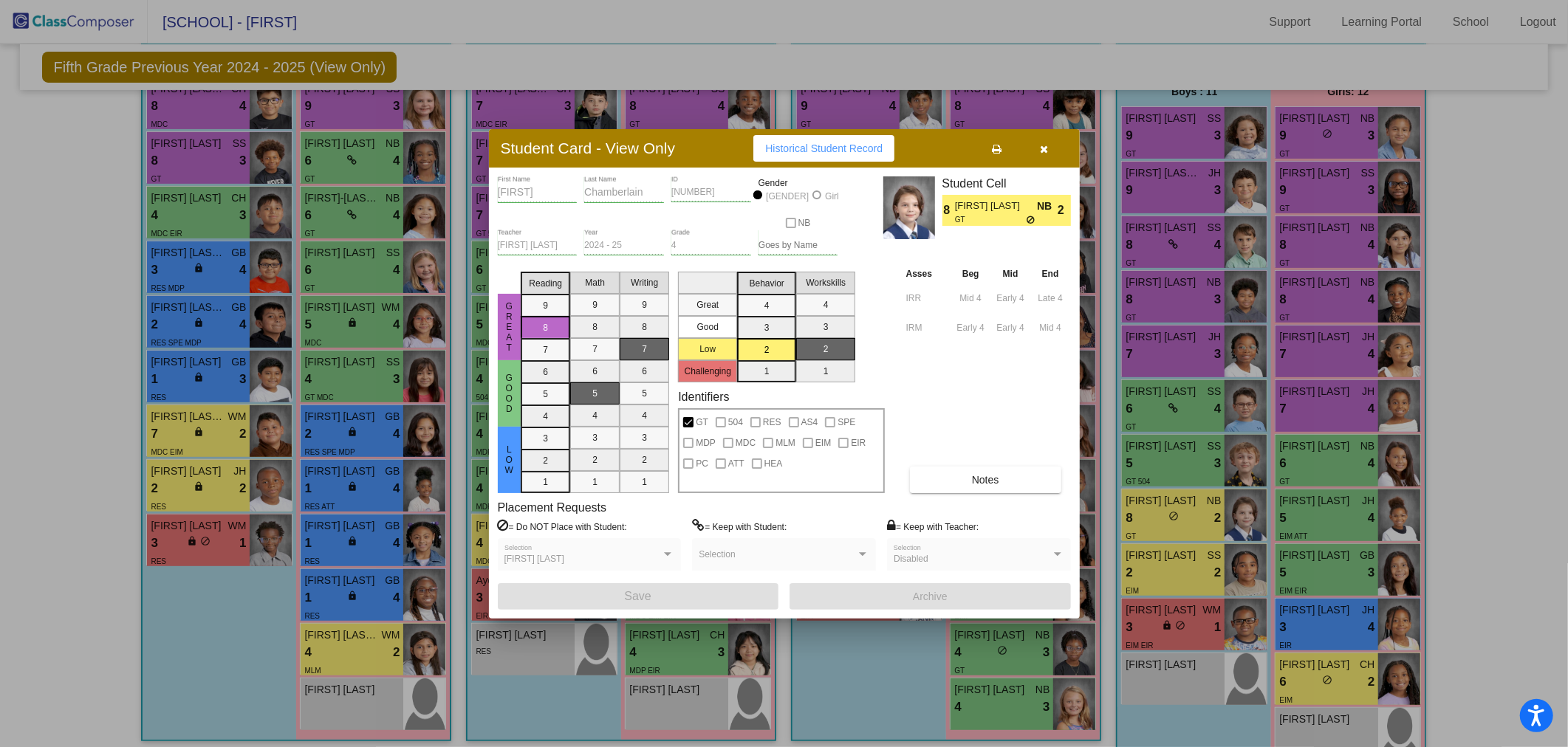 click at bounding box center [1044, 148] 